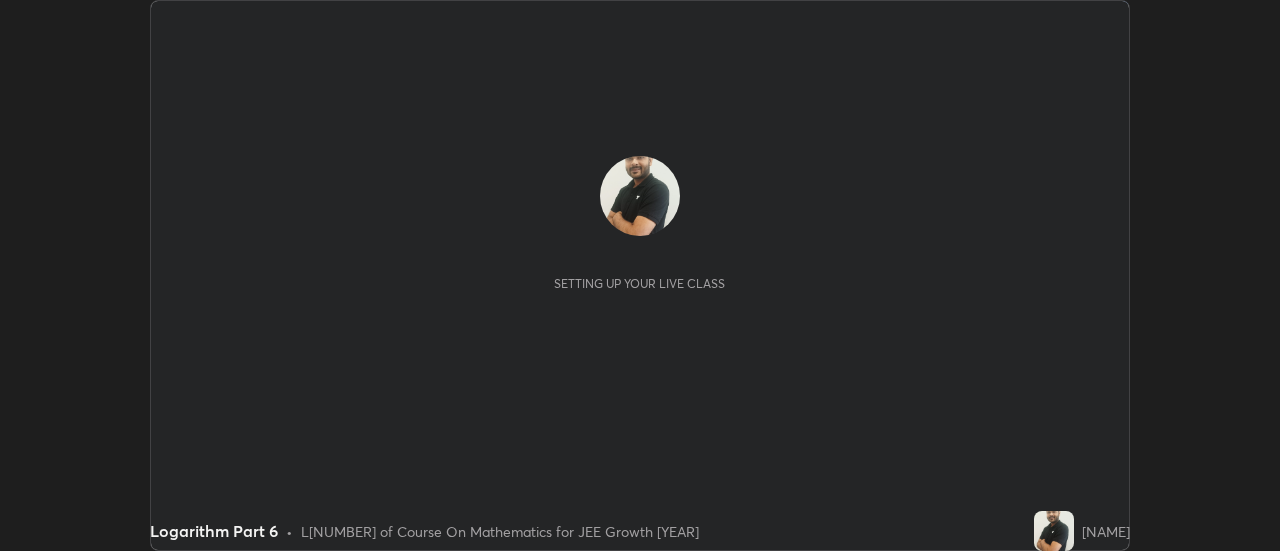 scroll, scrollTop: 0, scrollLeft: 0, axis: both 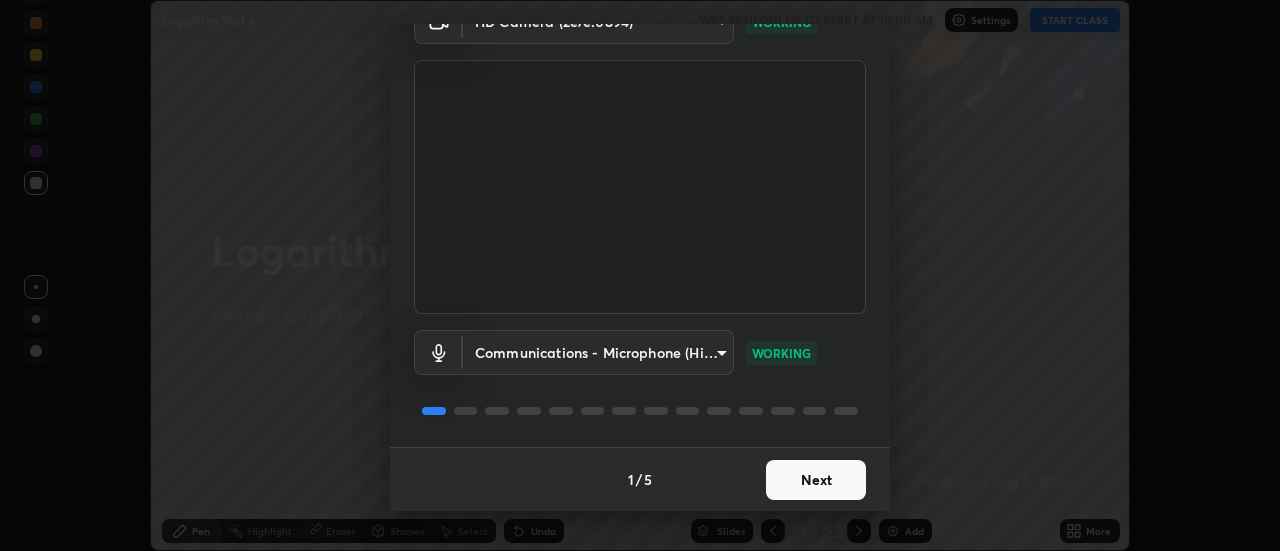 click on "Next" at bounding box center (816, 480) 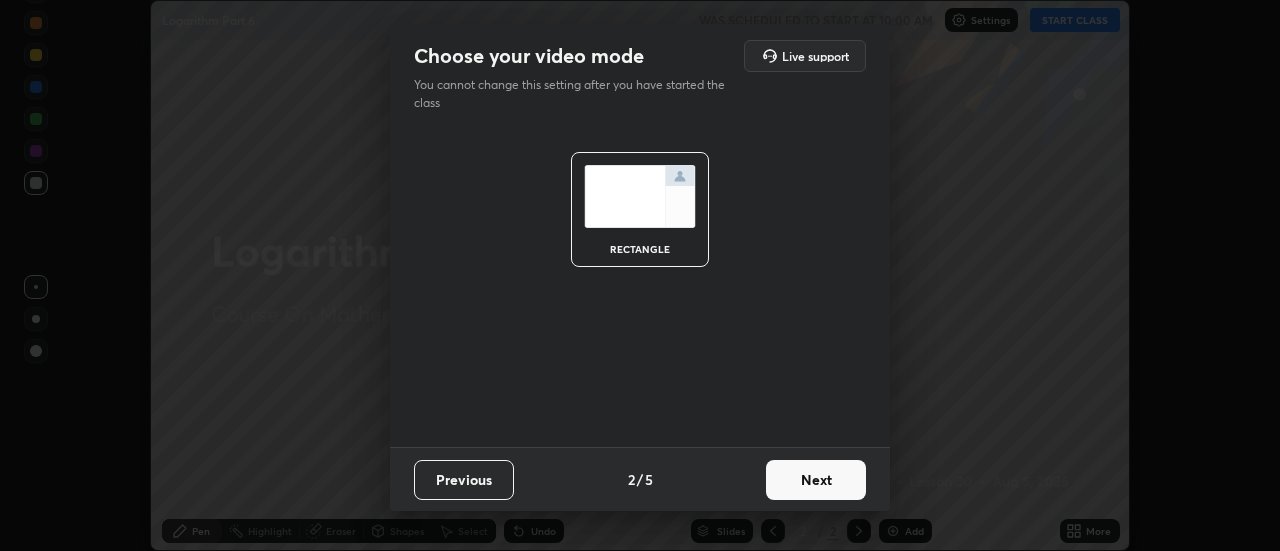scroll, scrollTop: 0, scrollLeft: 0, axis: both 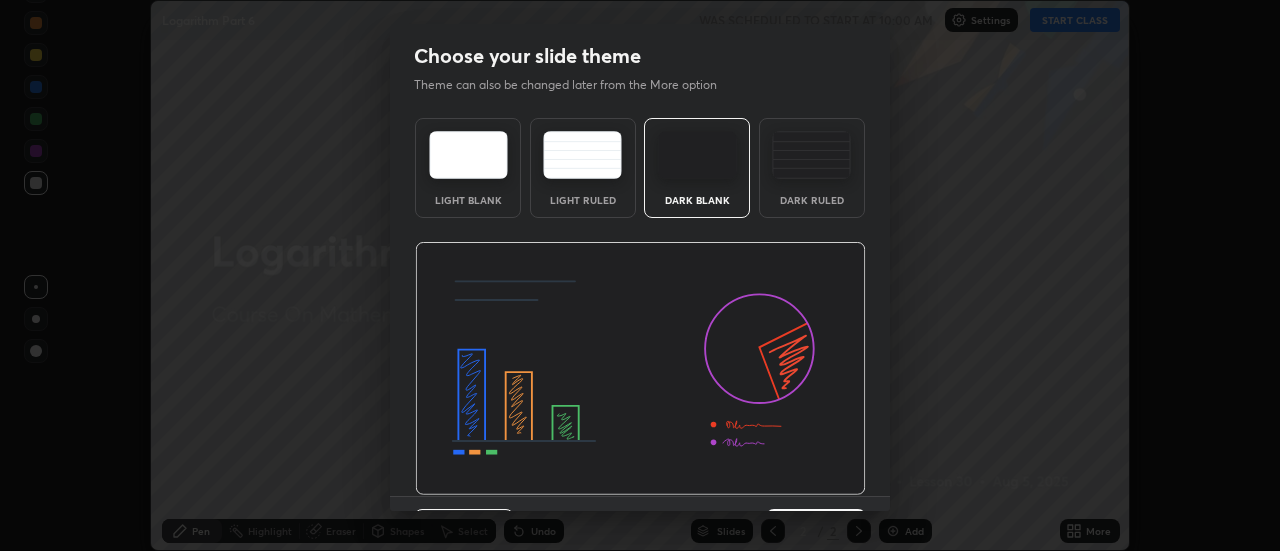 click at bounding box center (640, 369) 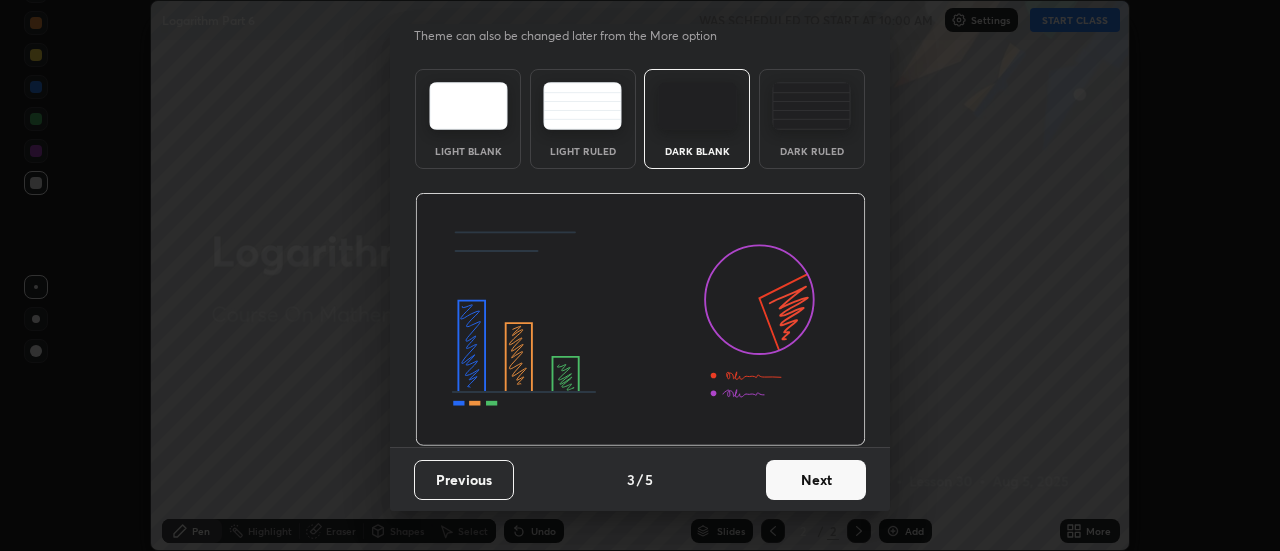 click on "Next" at bounding box center (816, 480) 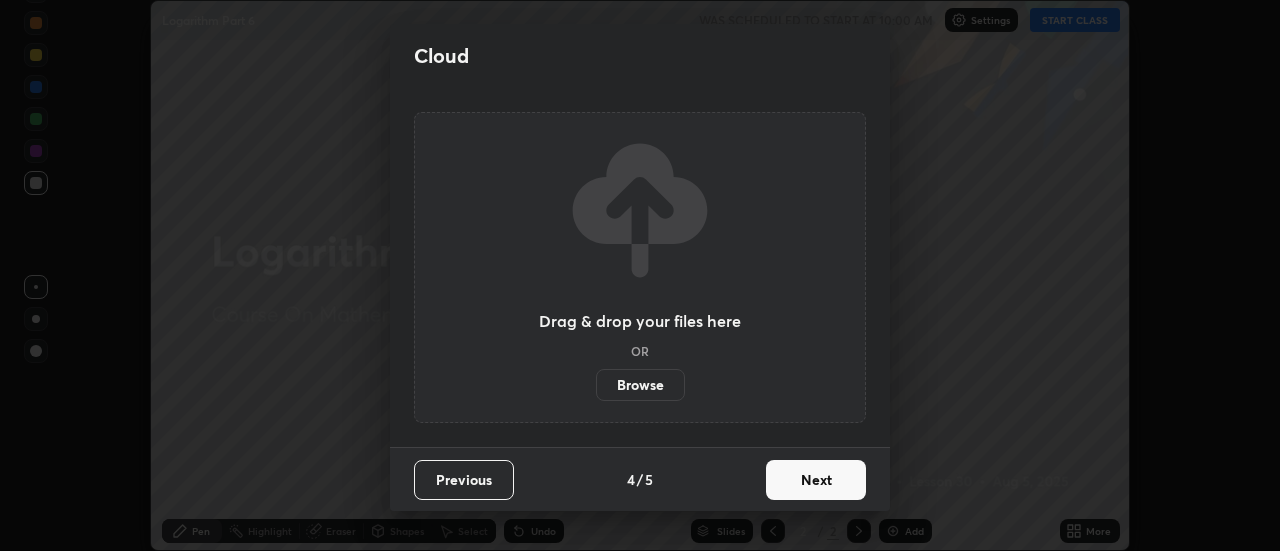 scroll, scrollTop: 0, scrollLeft: 0, axis: both 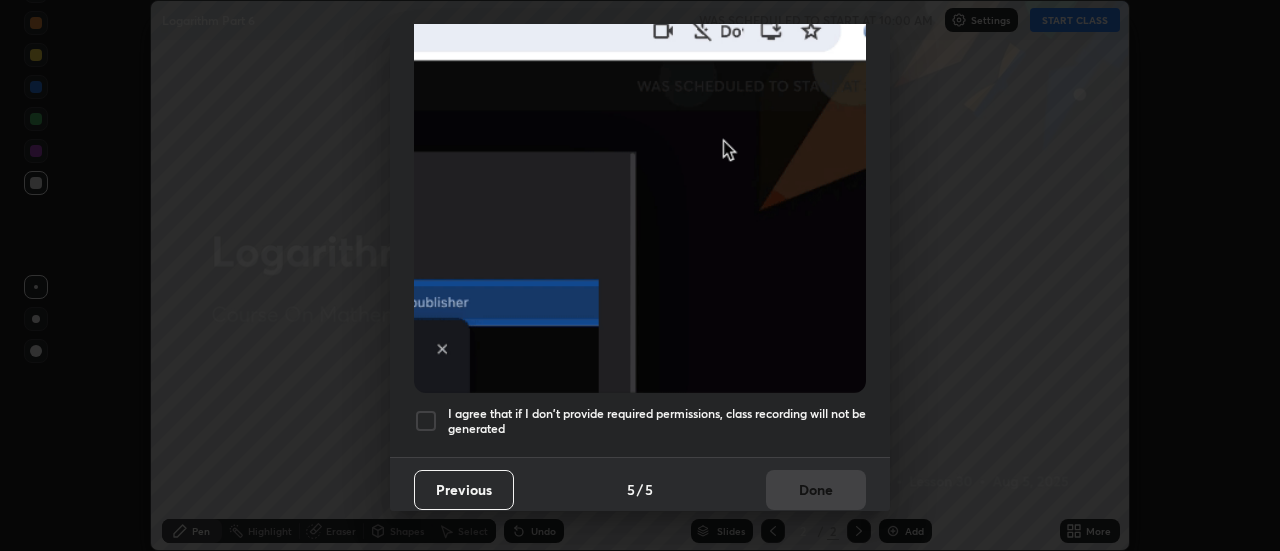 click on "I agree that if I don't provide required permissions, class recording will not be generated" at bounding box center (657, 421) 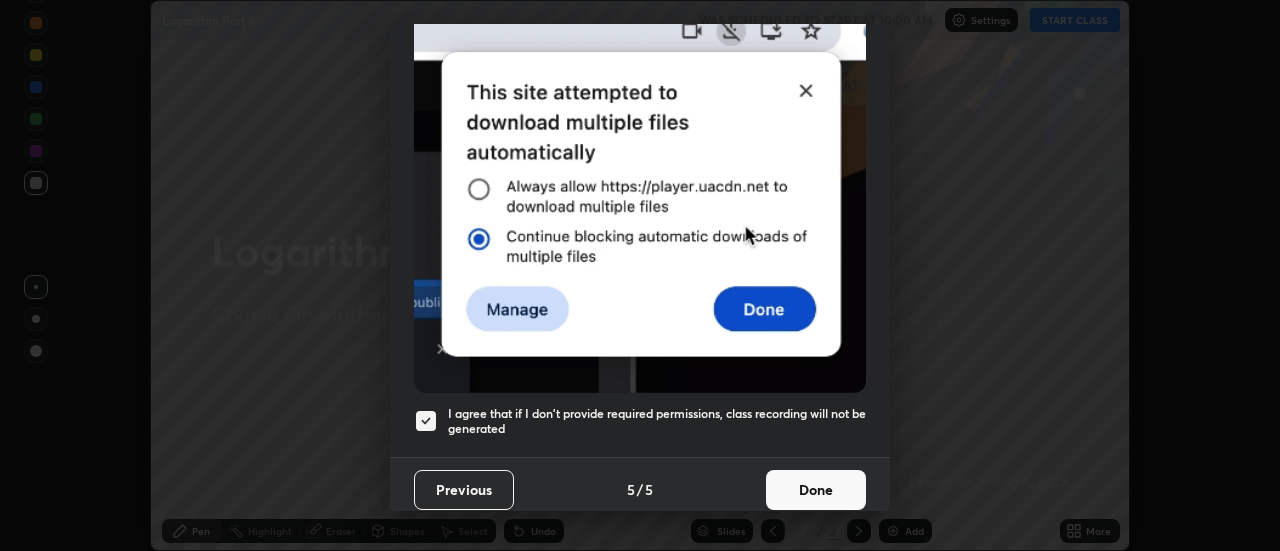 click on "Done" at bounding box center (816, 490) 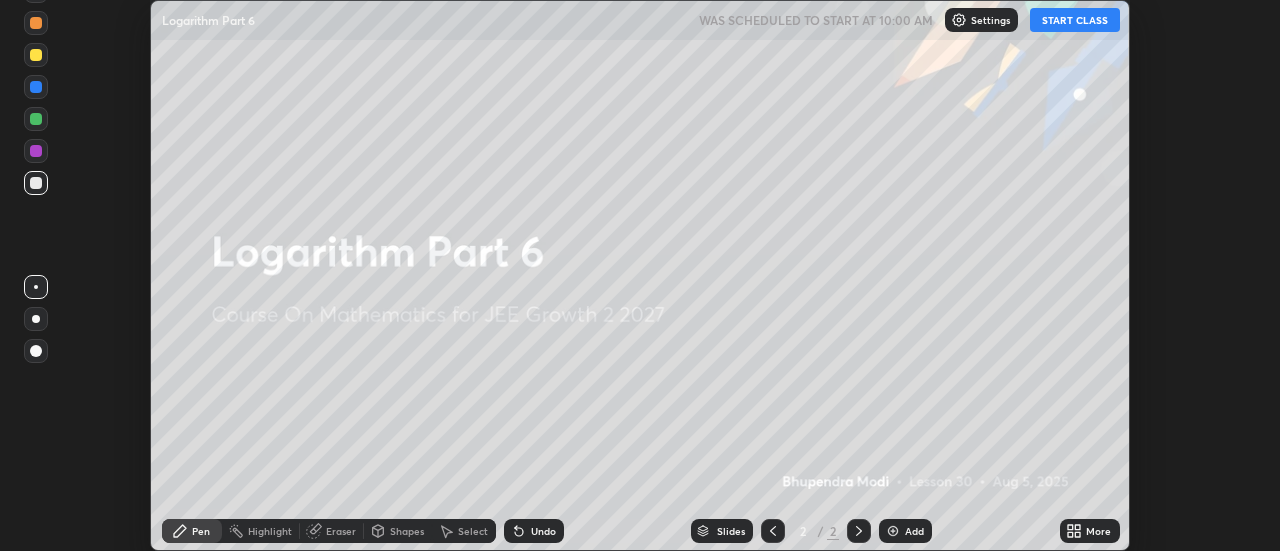 click 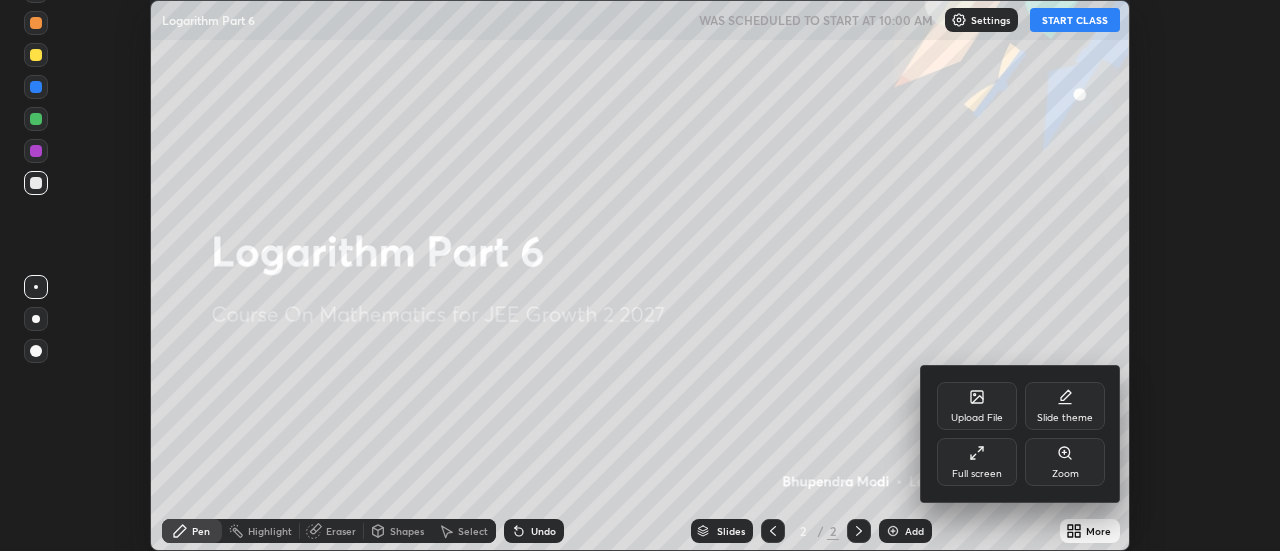 click on "Full screen" at bounding box center [977, 462] 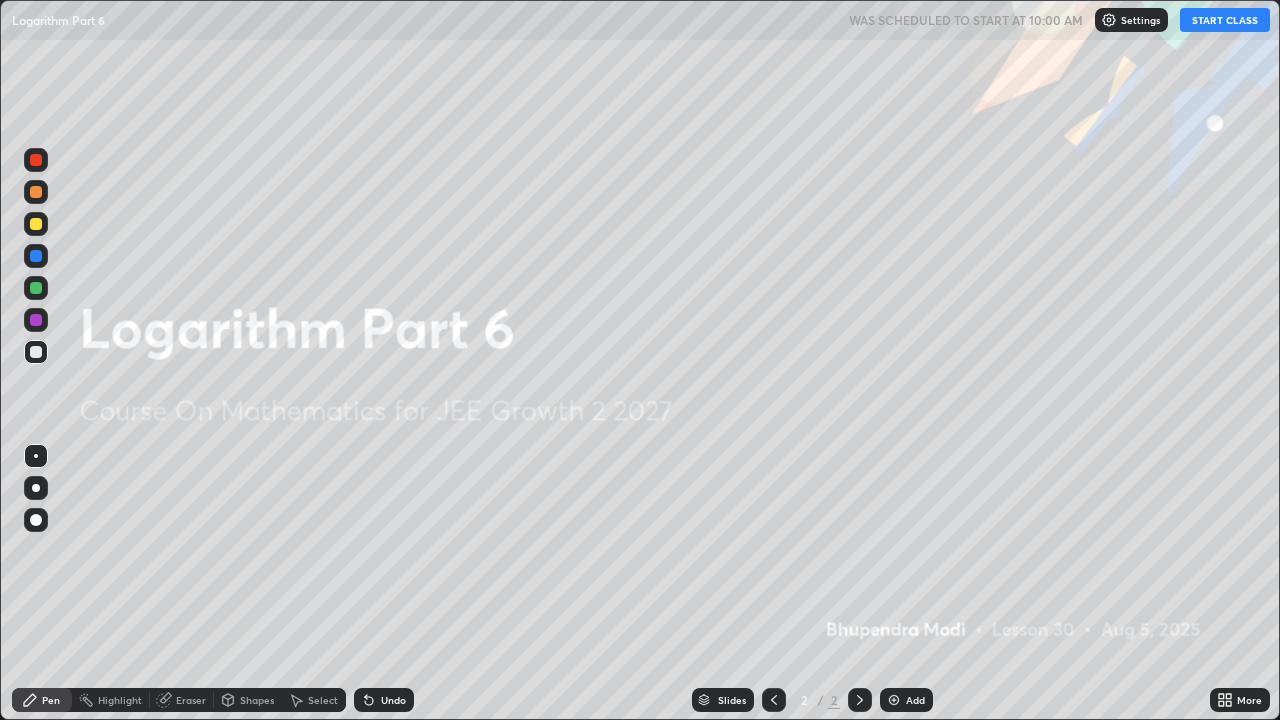 scroll, scrollTop: 99280, scrollLeft: 98720, axis: both 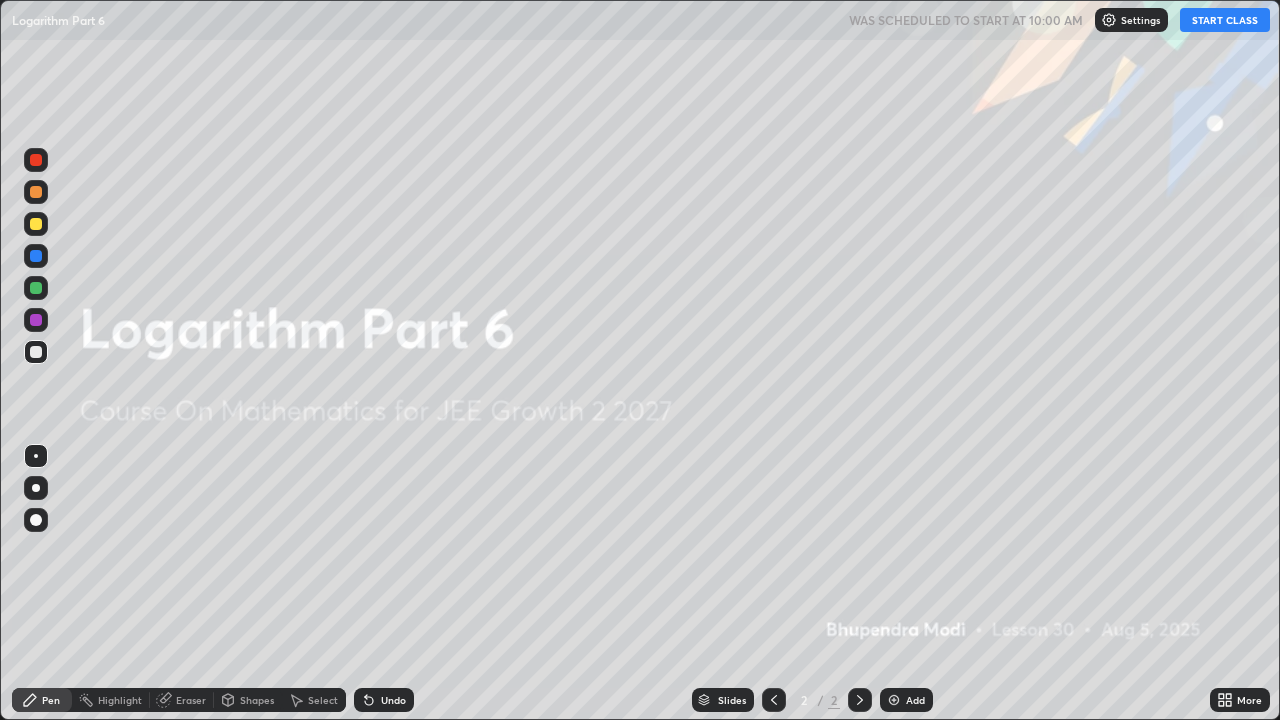 click on "START CLASS" at bounding box center (1225, 20) 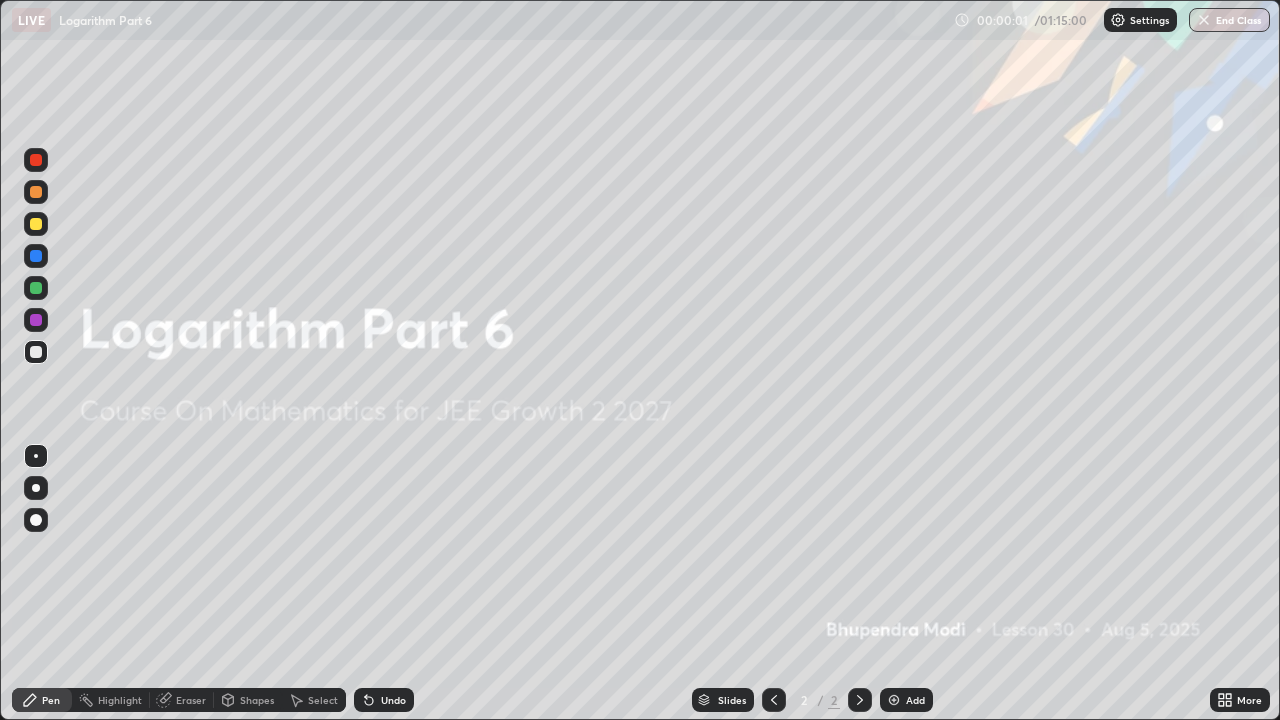 click at bounding box center (894, 700) 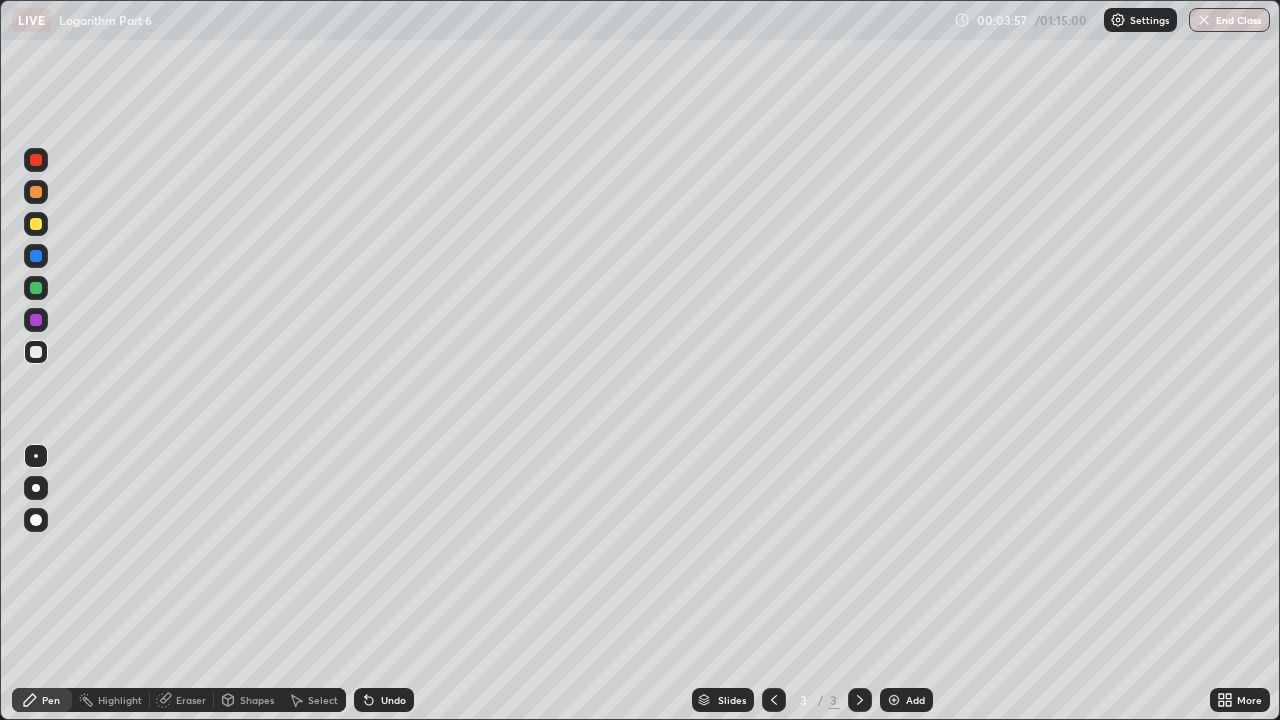 click on "Undo" at bounding box center (393, 700) 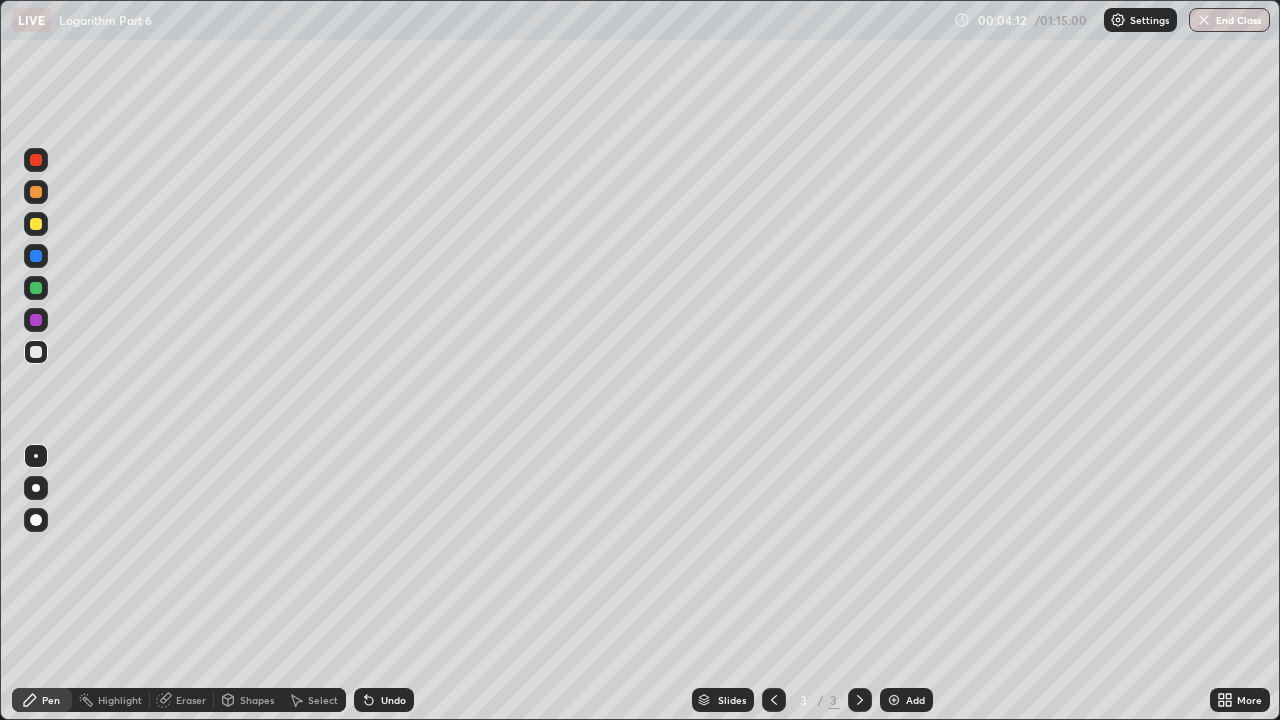 click on "Eraser" at bounding box center [191, 700] 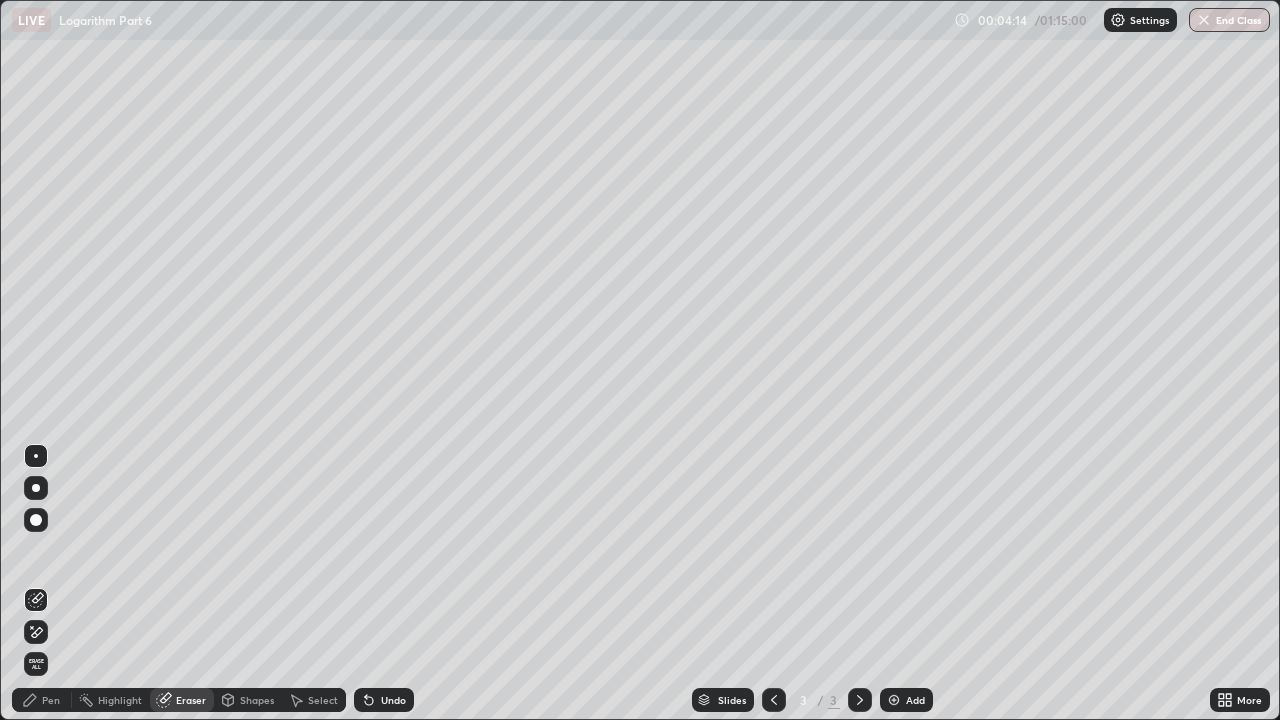 click on "Pen" at bounding box center (51, 700) 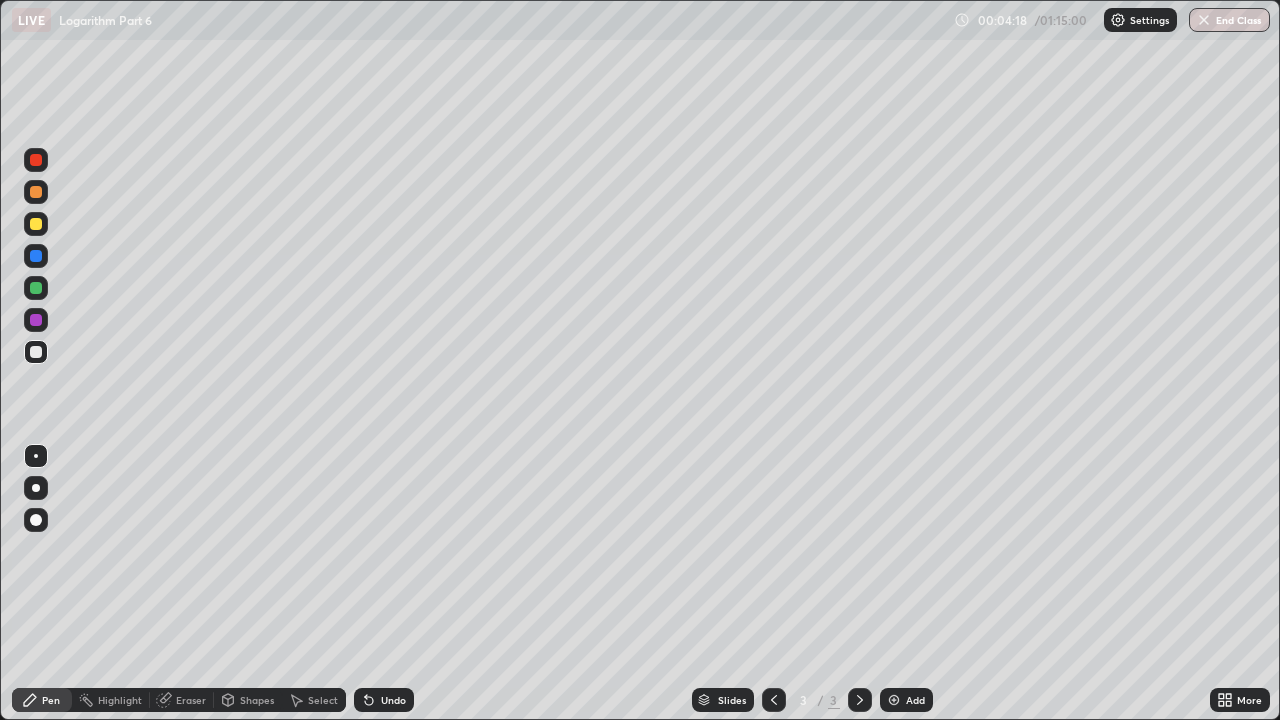 click on "Eraser" at bounding box center (191, 700) 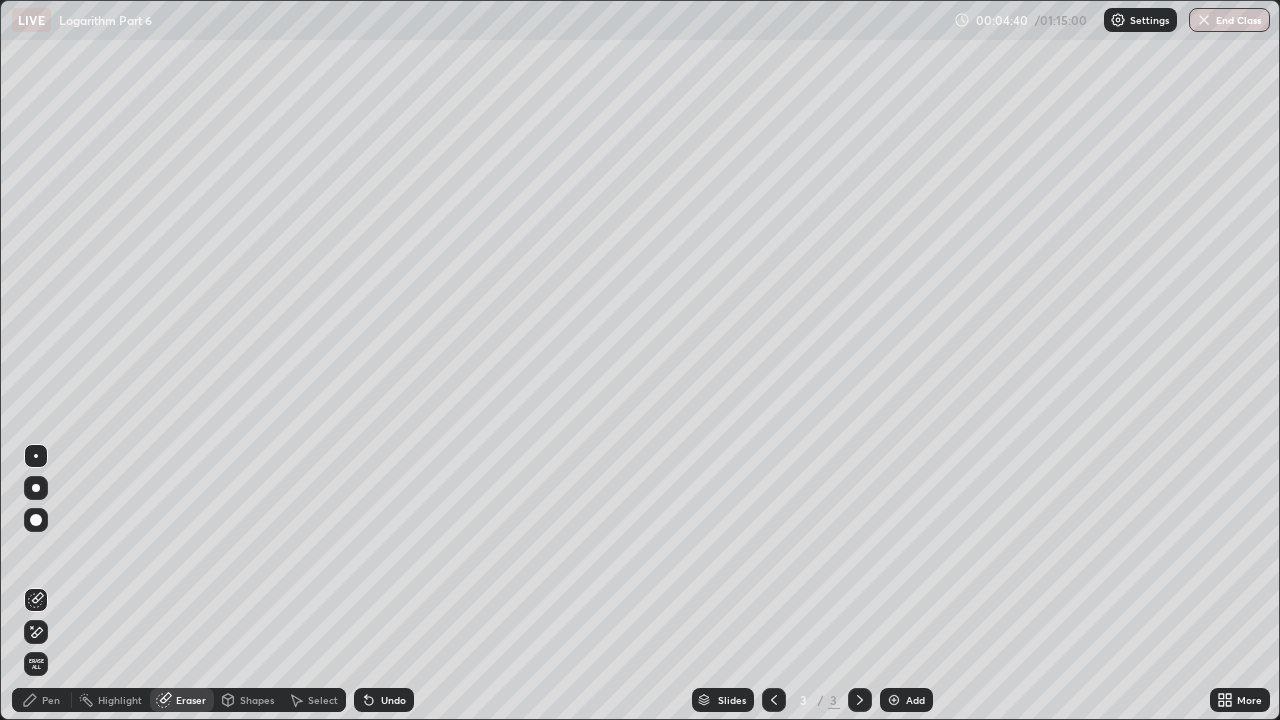 click on "Pen" at bounding box center [51, 700] 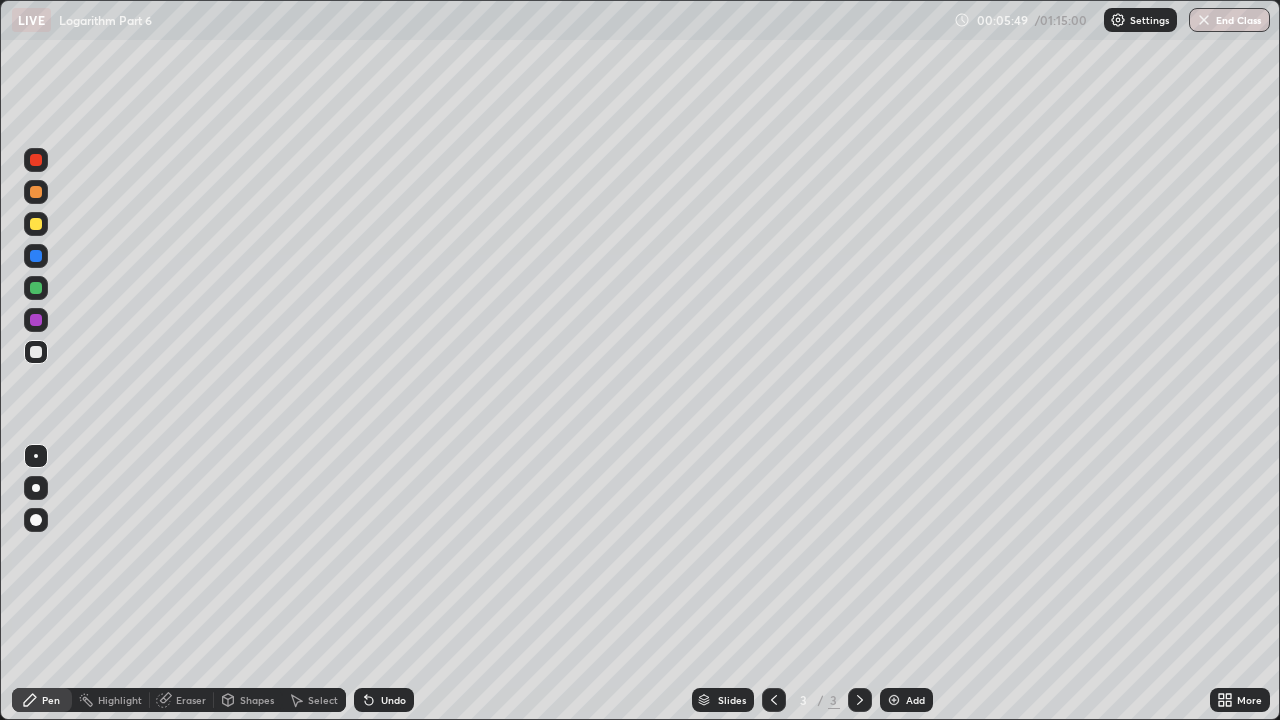 click on "Eraser" at bounding box center (191, 700) 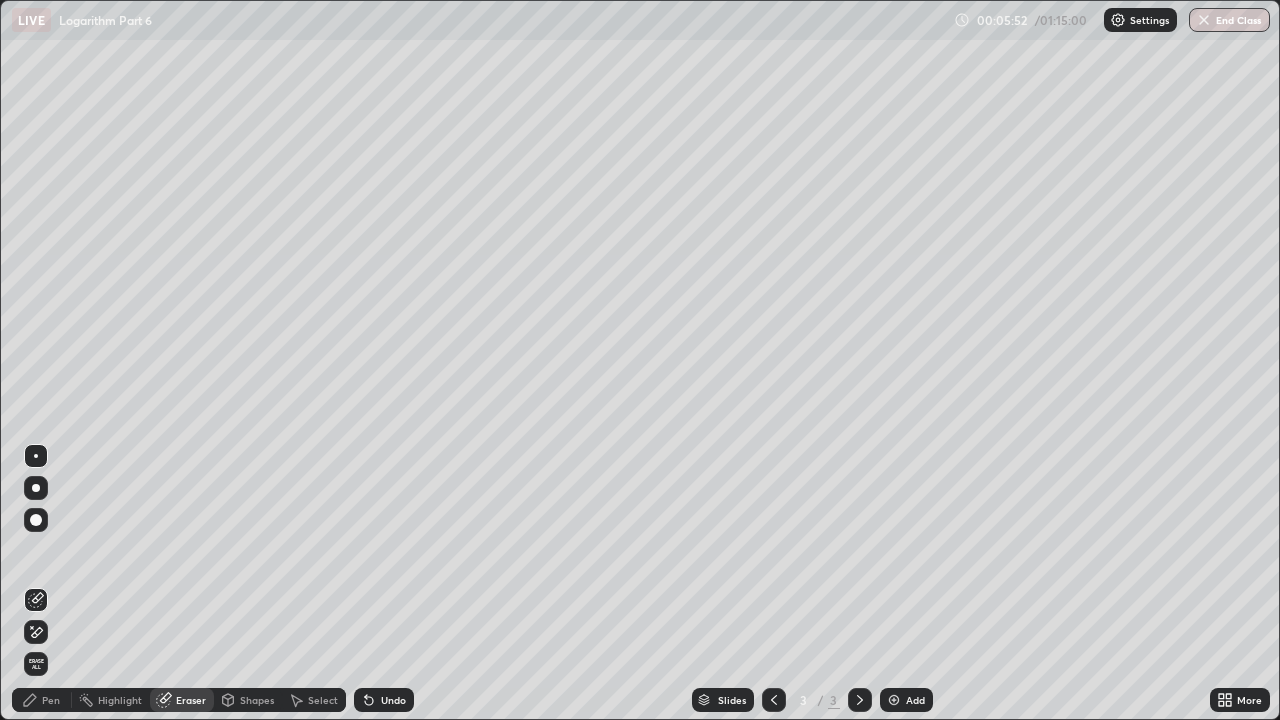 click on "Pen" at bounding box center [51, 700] 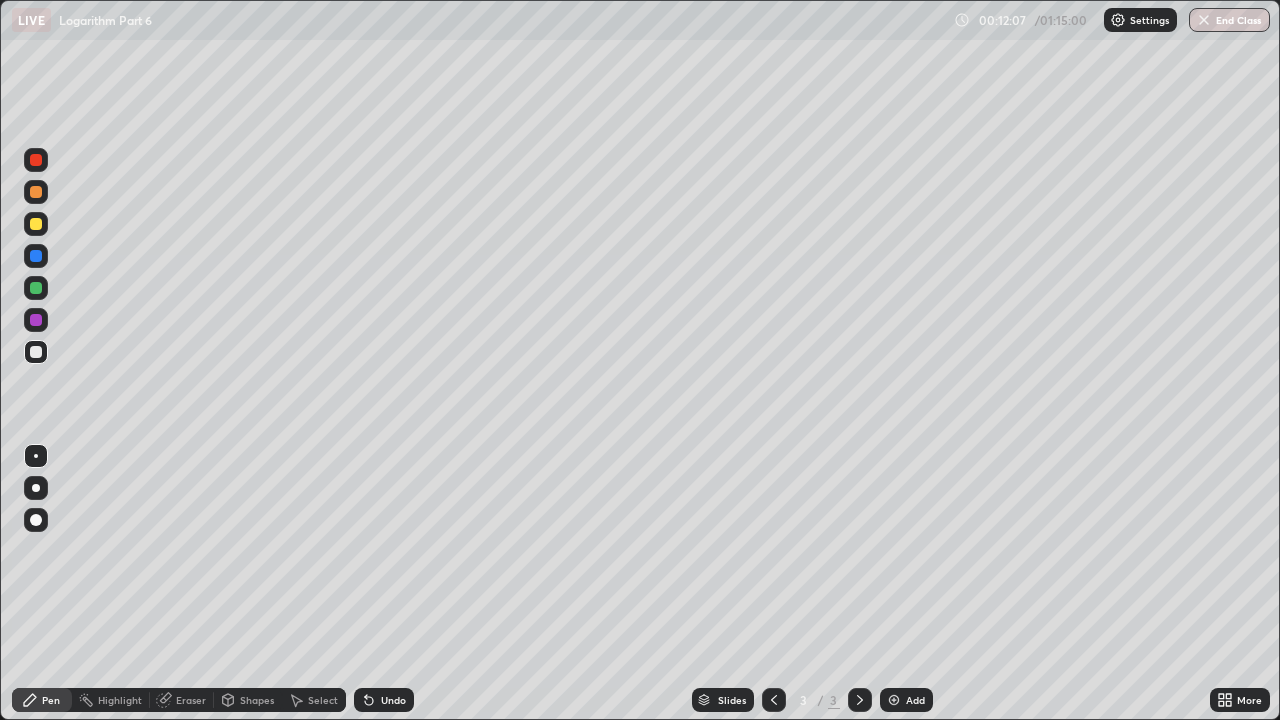click on "Eraser" at bounding box center (182, 700) 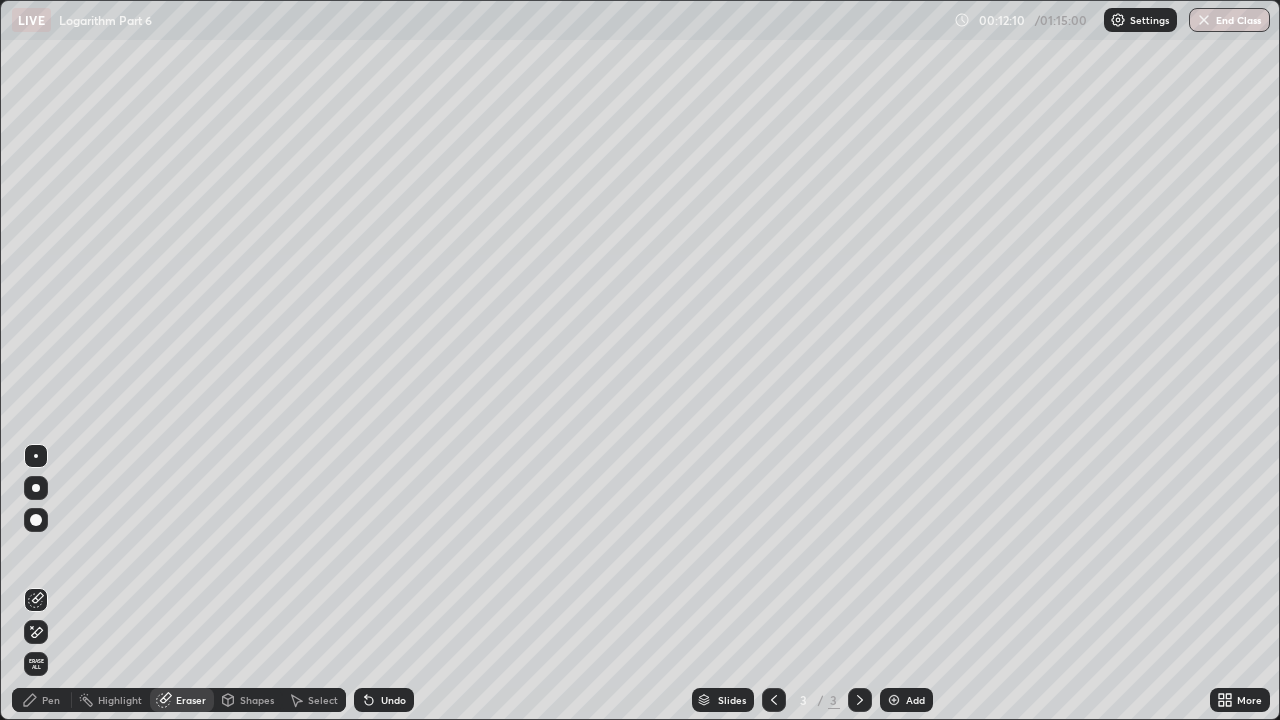 click on "Pen" at bounding box center [51, 700] 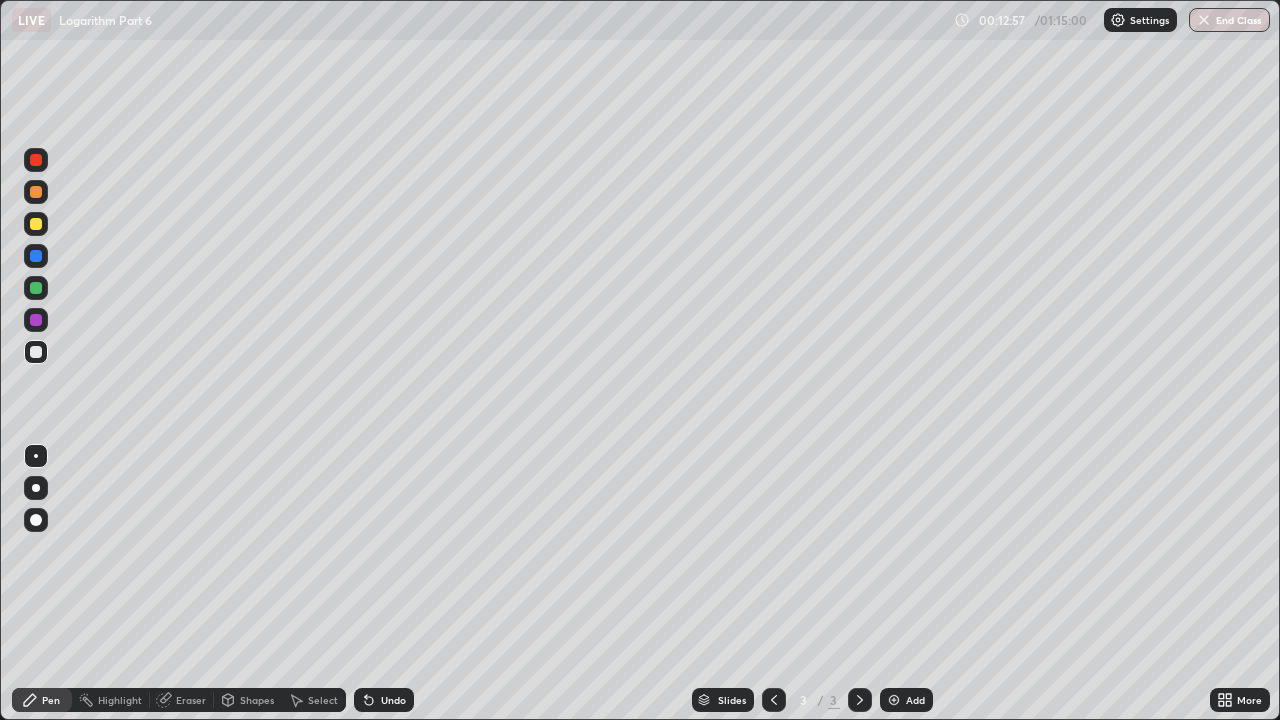click at bounding box center [894, 700] 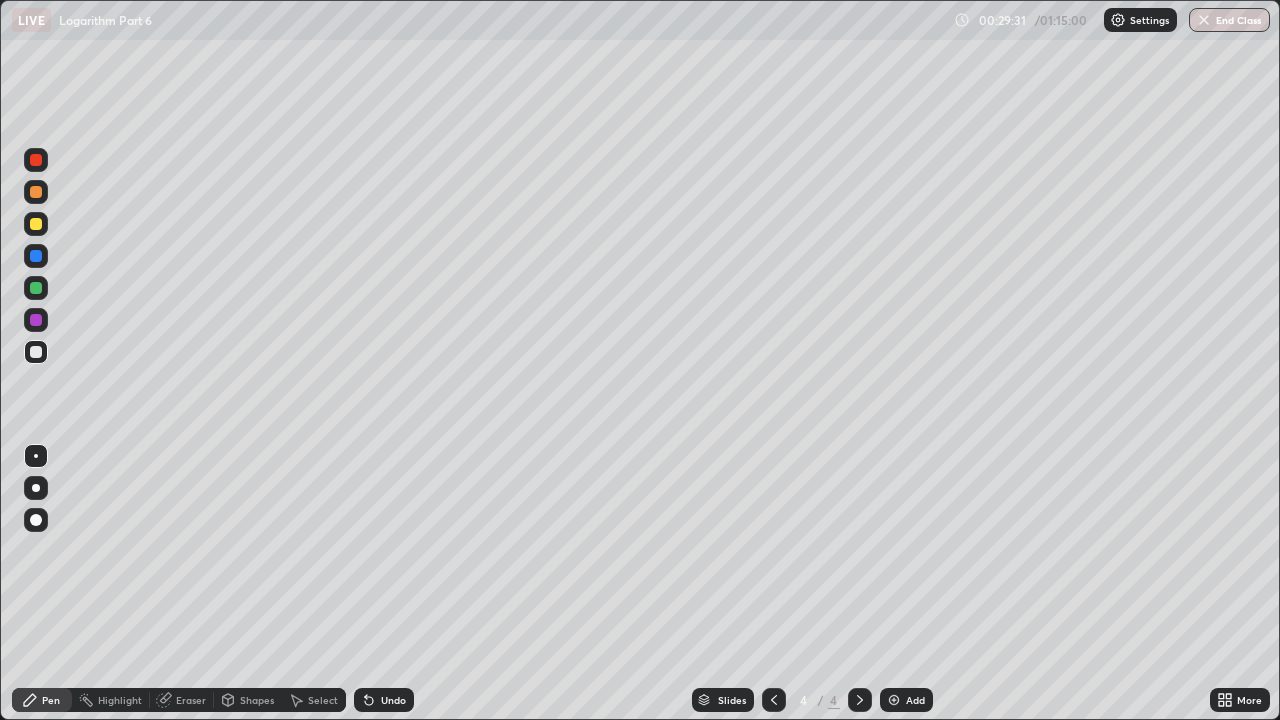 click on "Add" at bounding box center (906, 700) 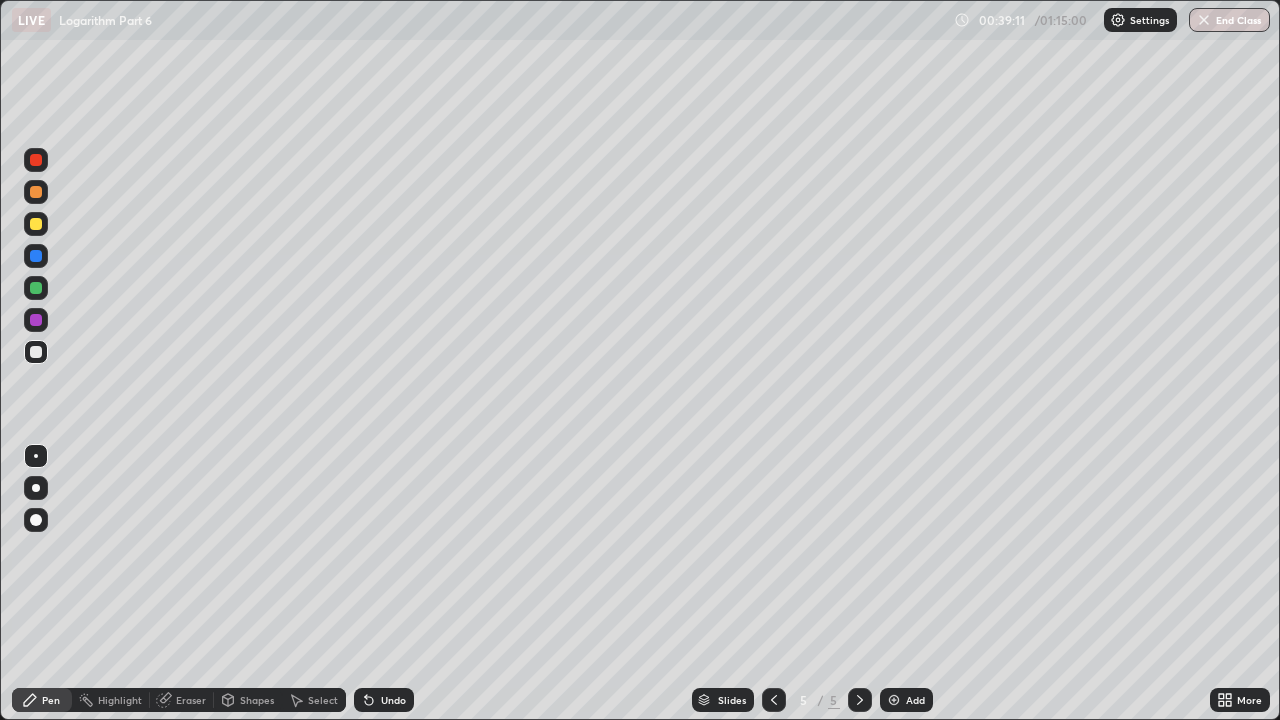 click at bounding box center (894, 700) 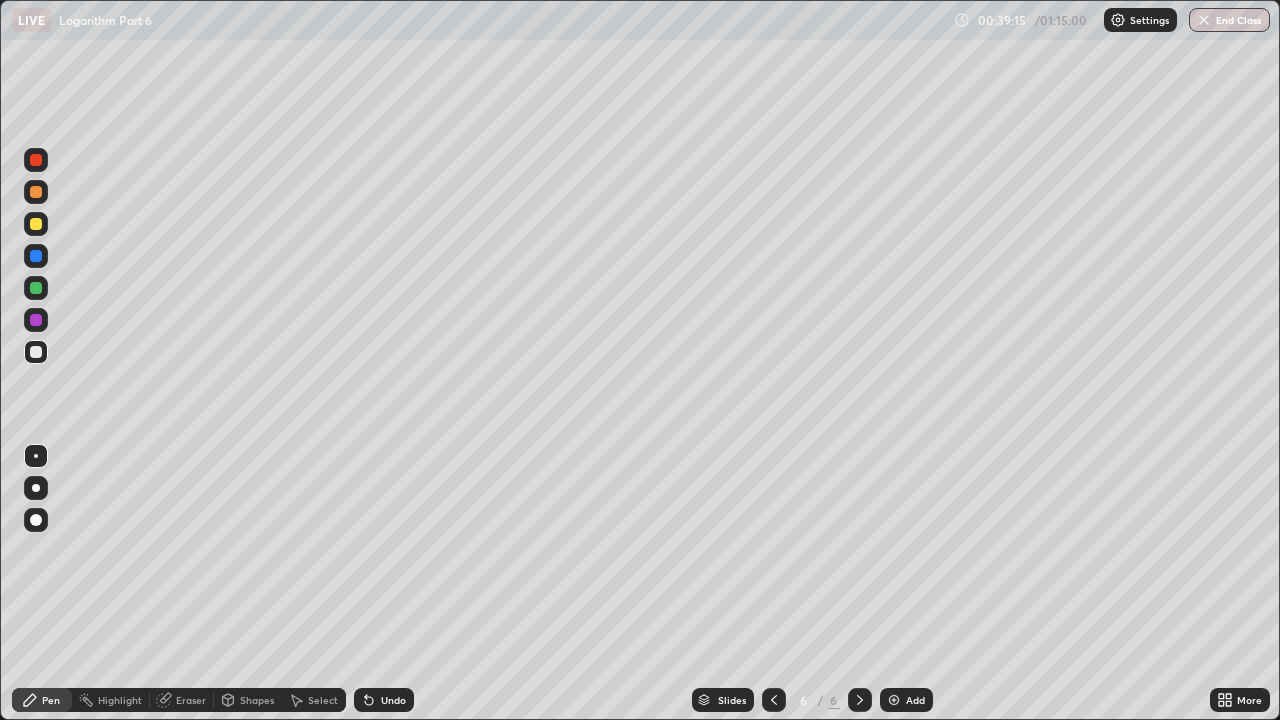 click on "Shapes" at bounding box center (257, 700) 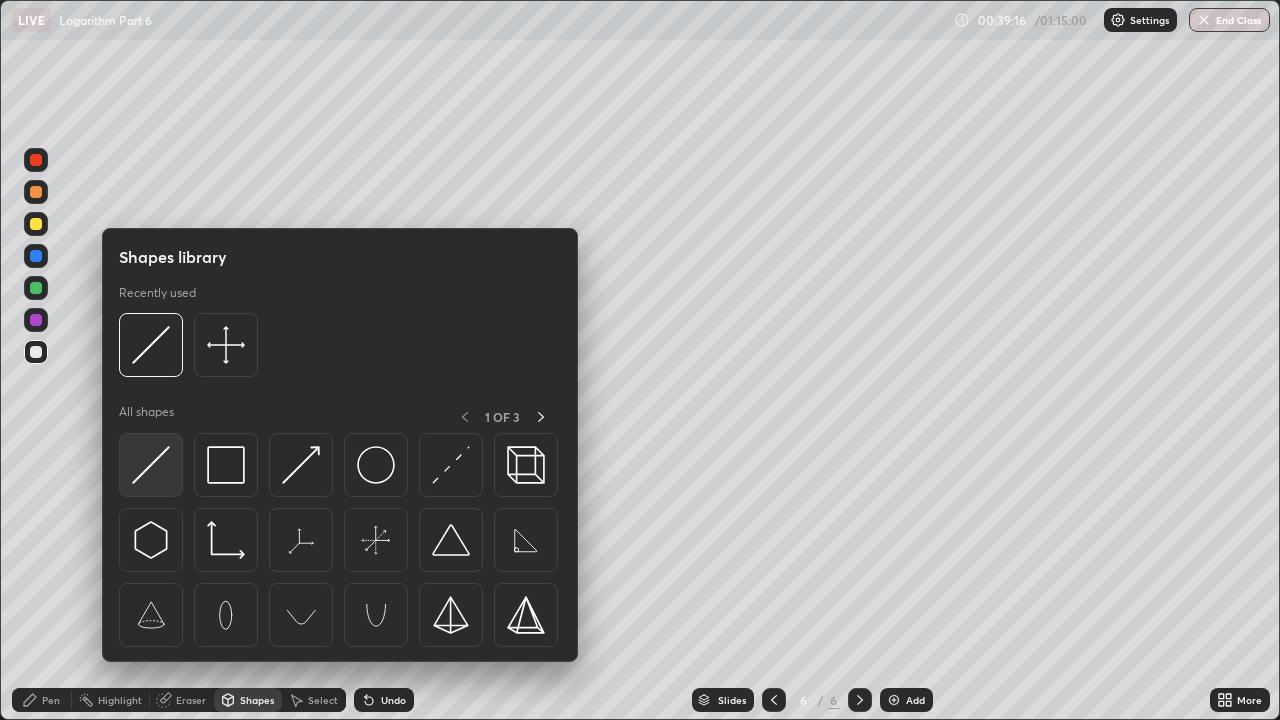 click at bounding box center (151, 465) 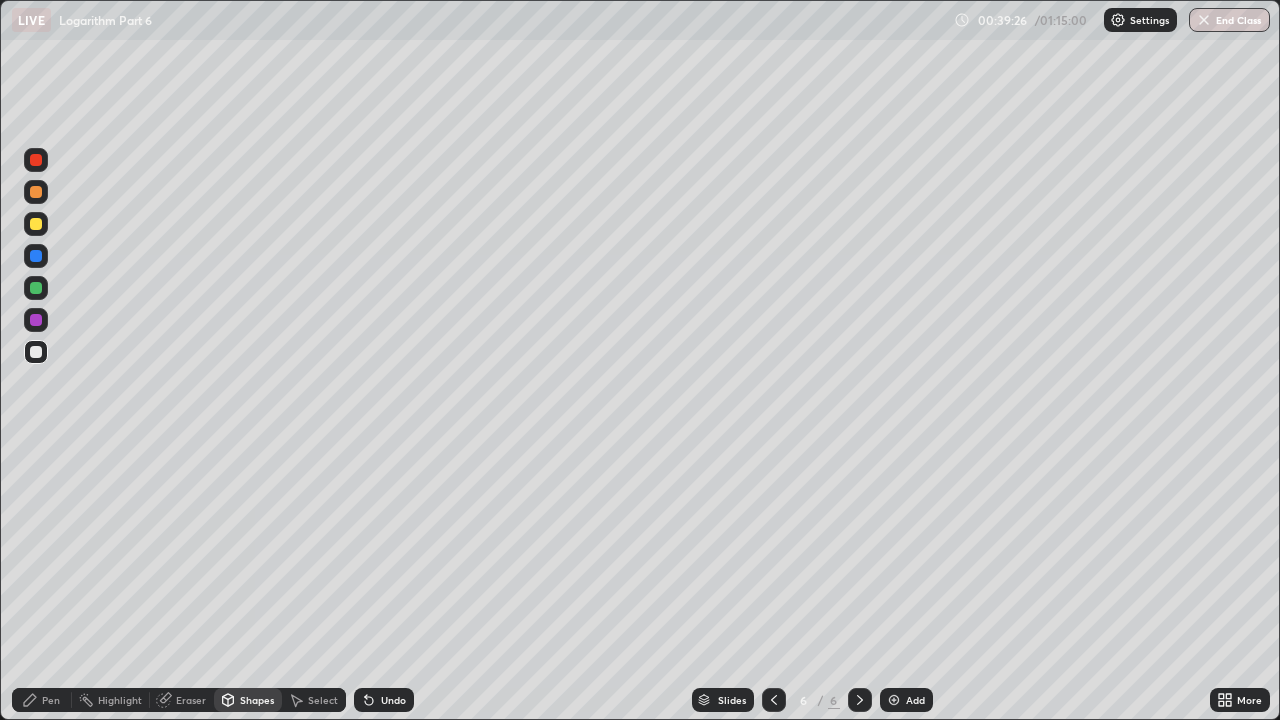 click on "Pen" at bounding box center (51, 700) 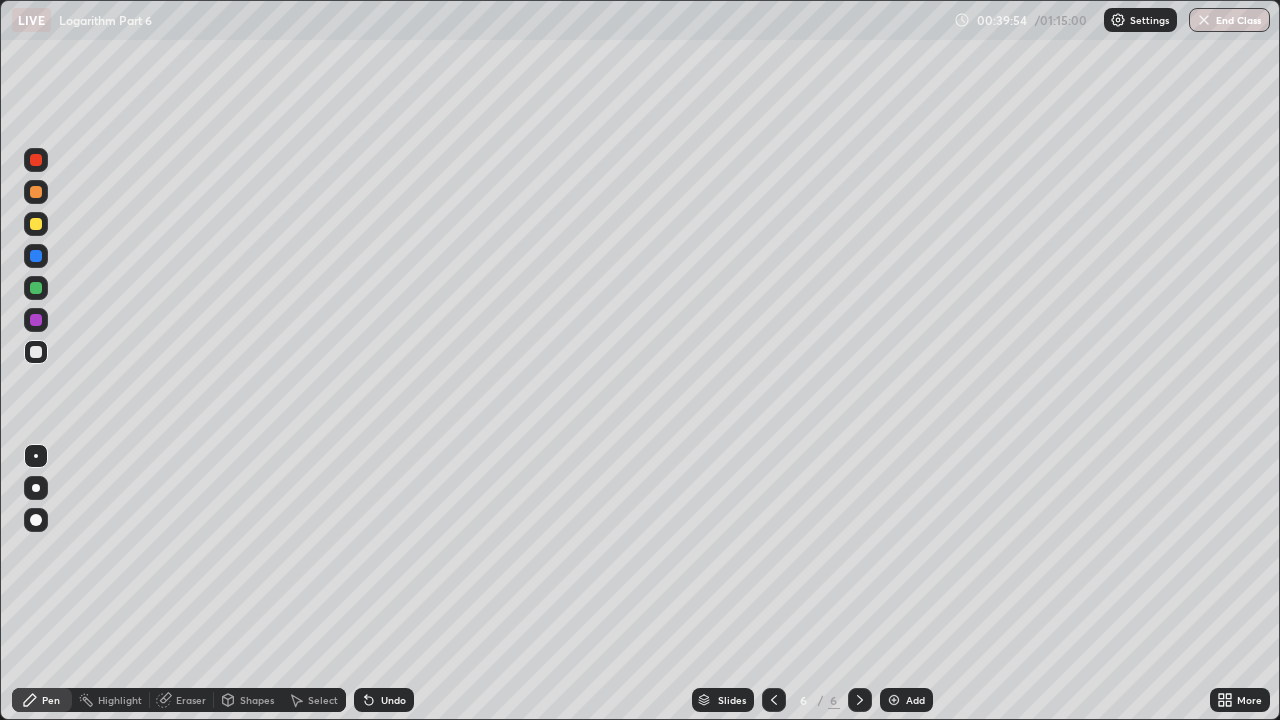 click on "Undo" at bounding box center (384, 700) 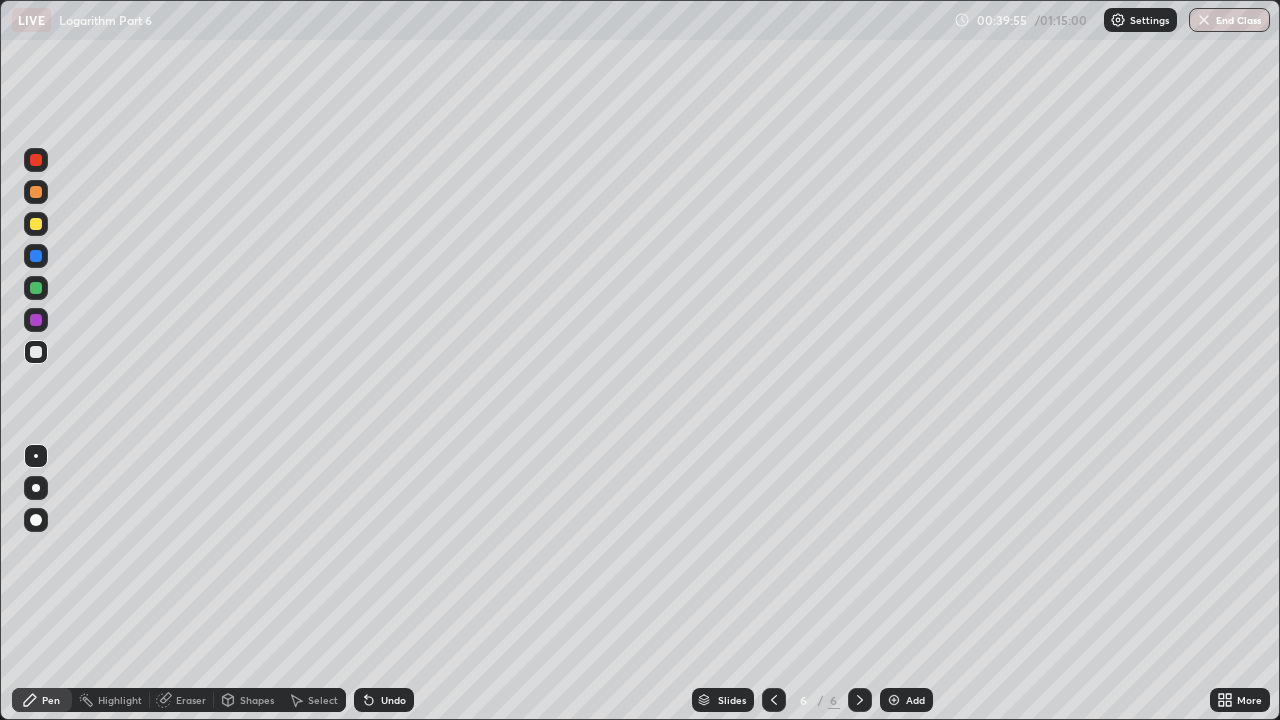 click on "Undo" at bounding box center (384, 700) 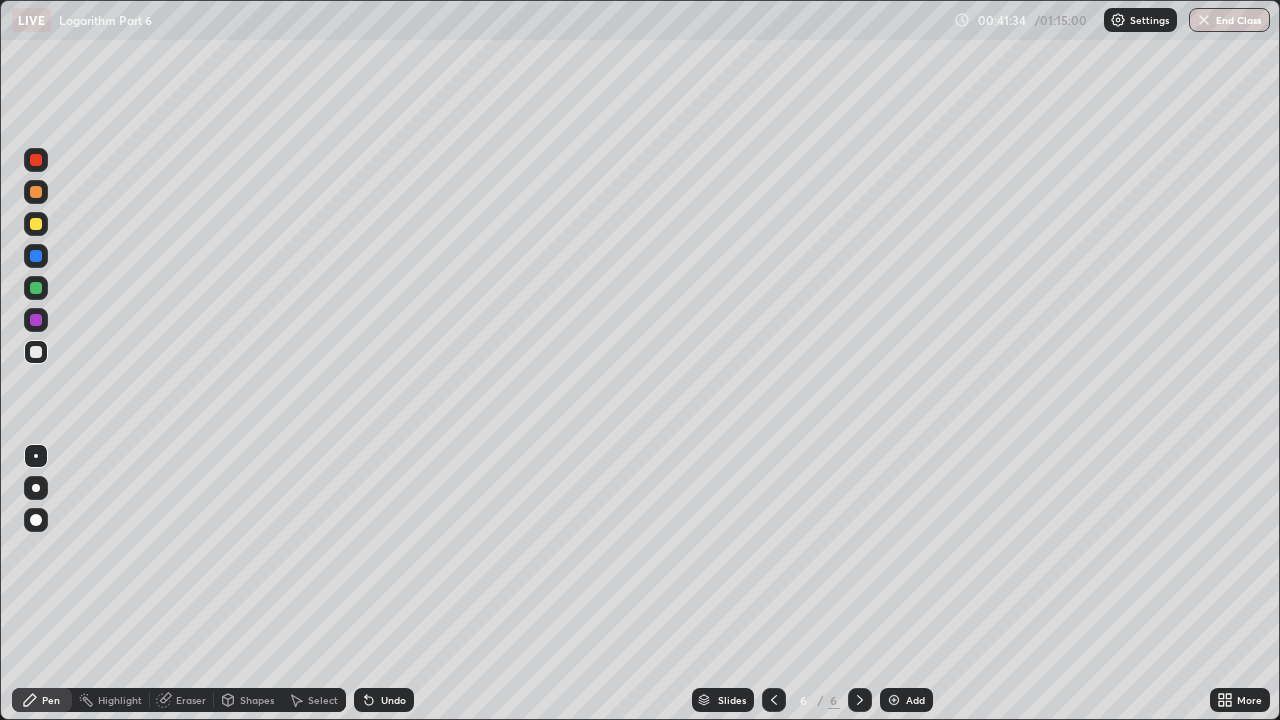click at bounding box center (36, 320) 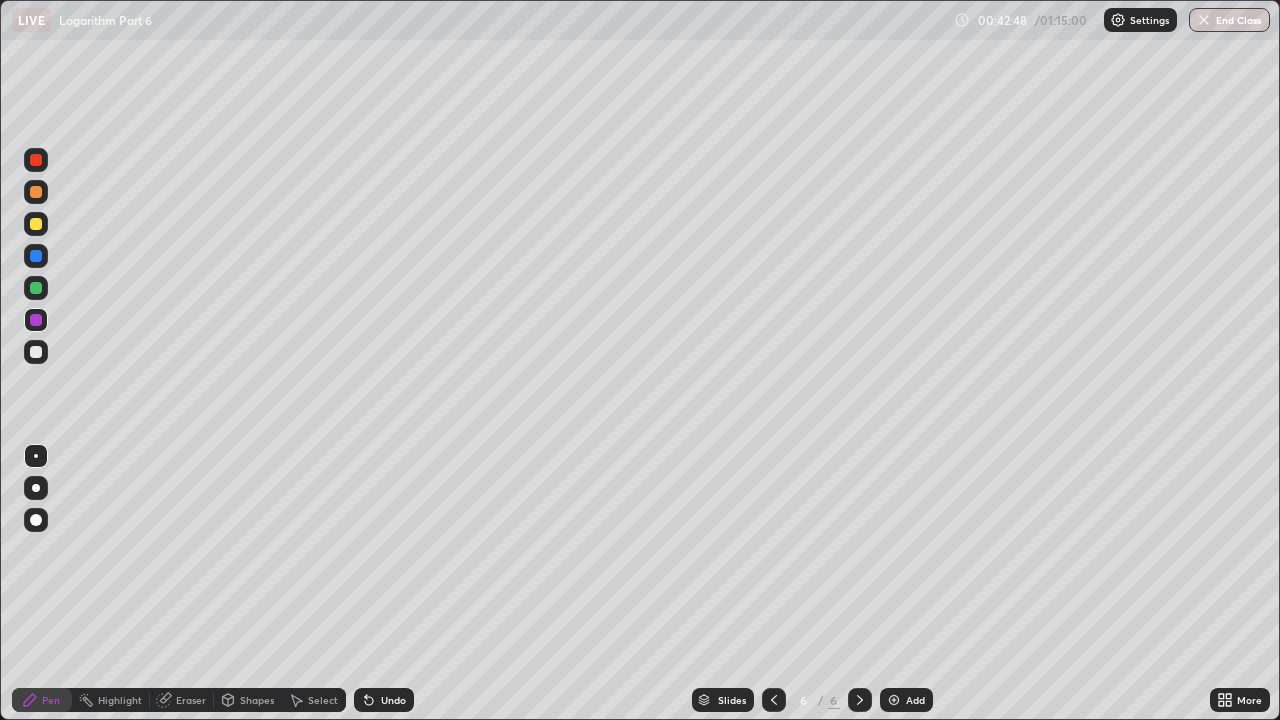 click at bounding box center [36, 352] 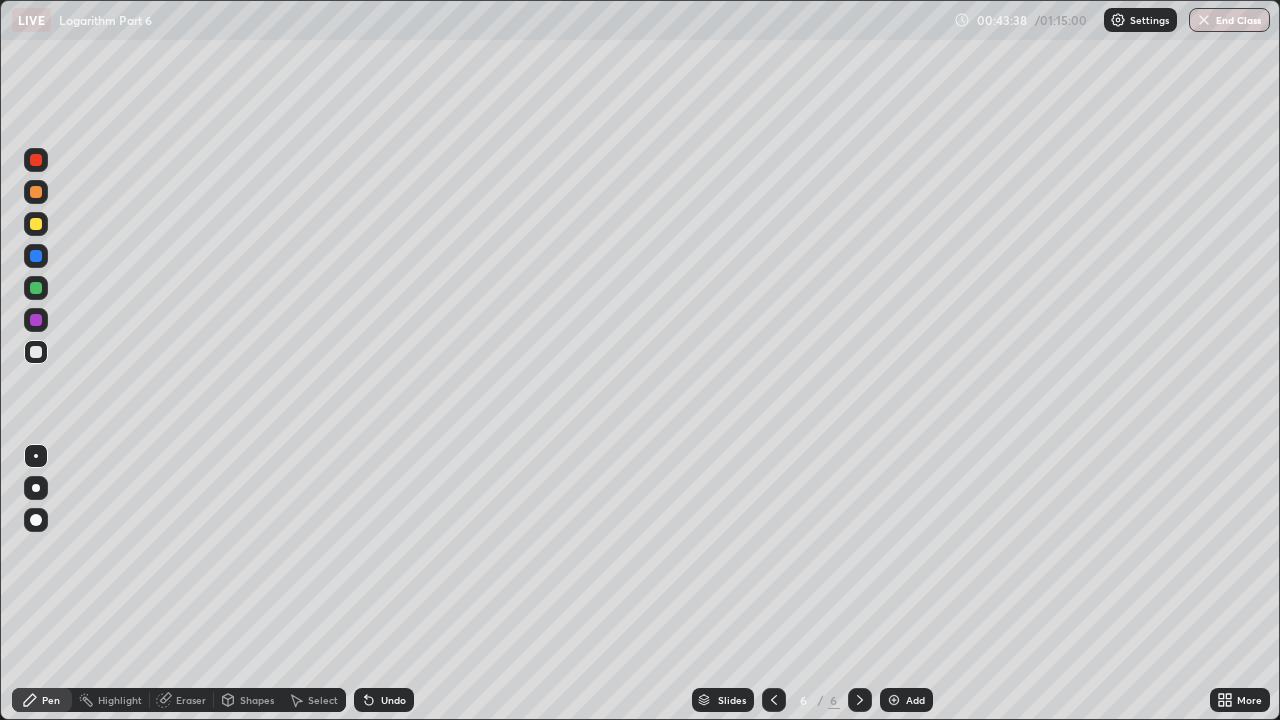 click at bounding box center (36, 320) 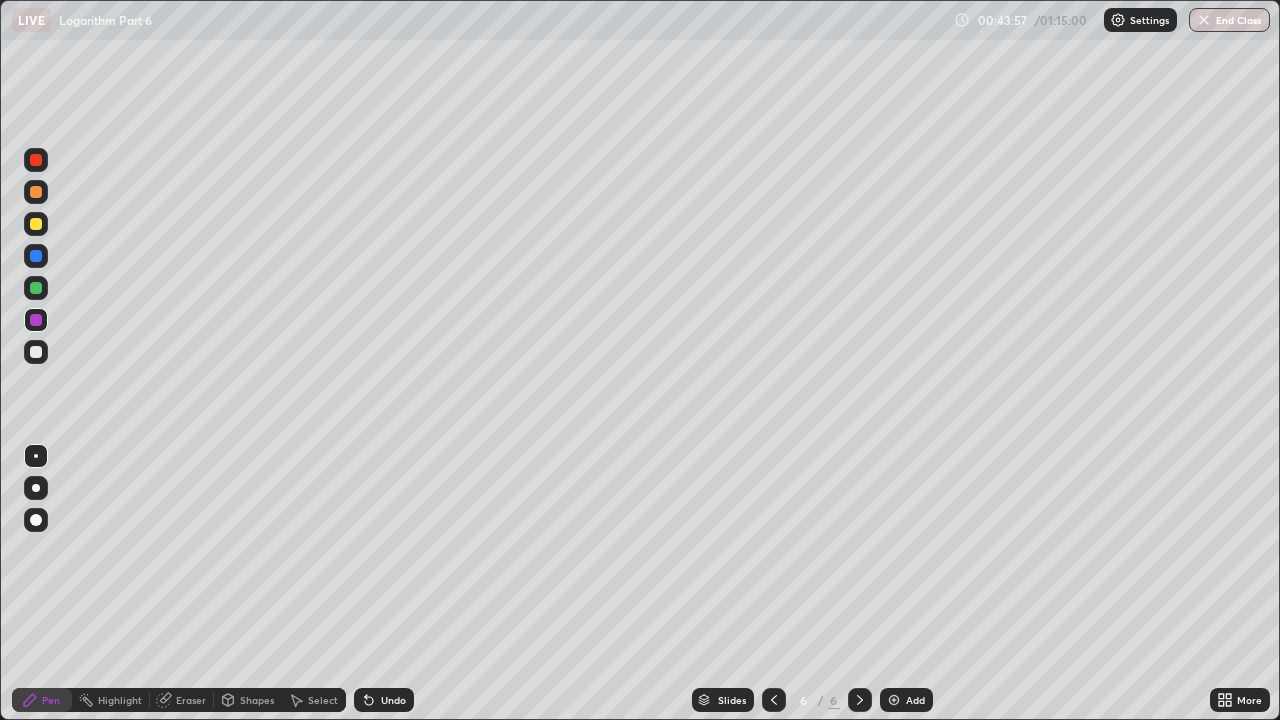 click 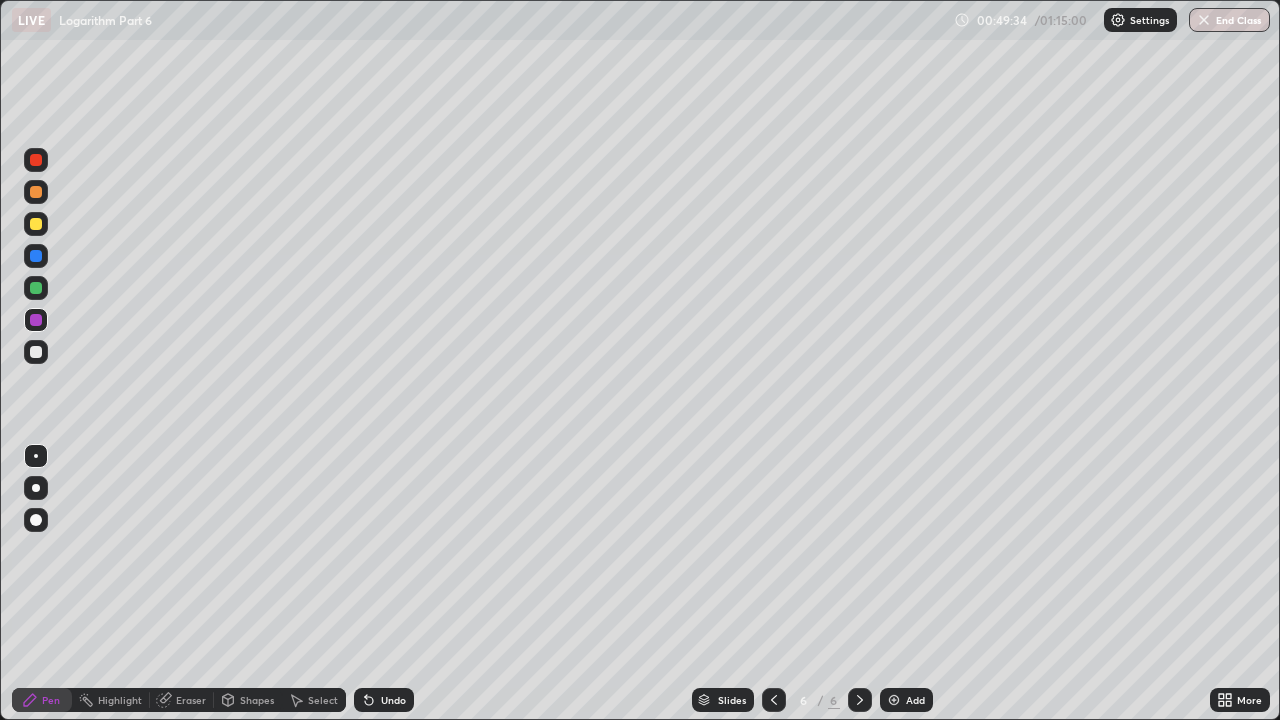 click at bounding box center (894, 700) 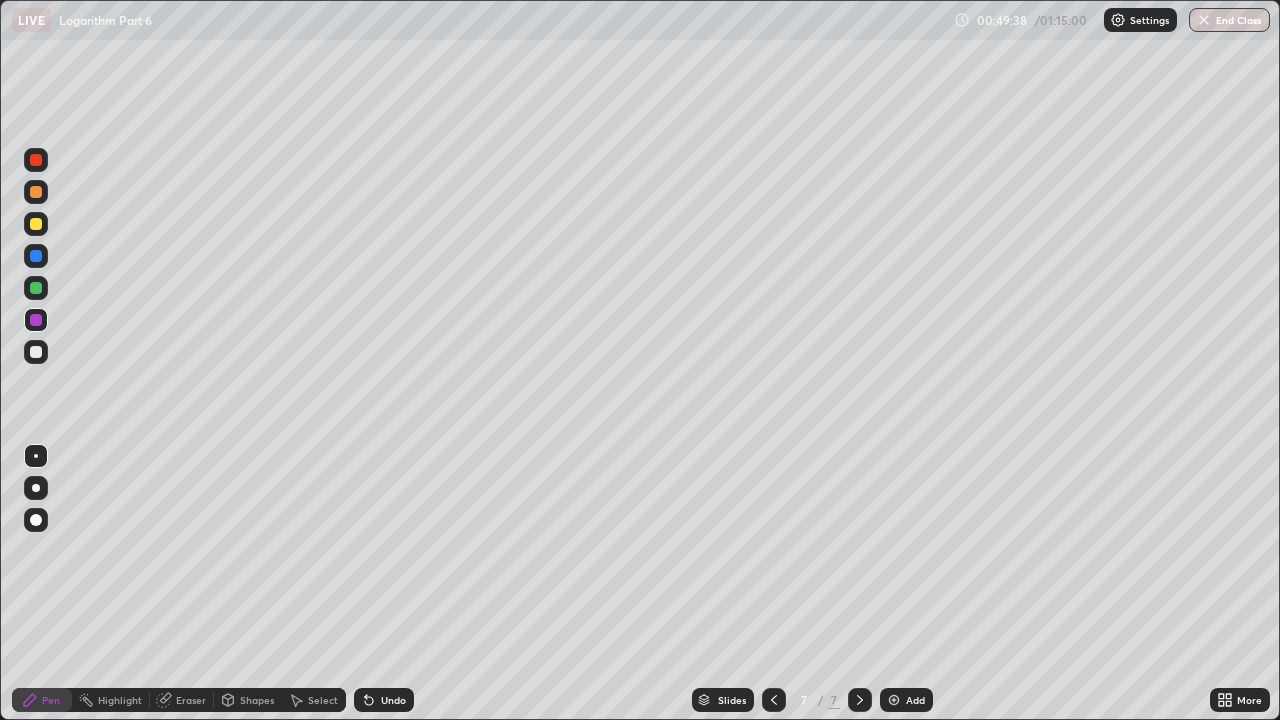 click at bounding box center [36, 352] 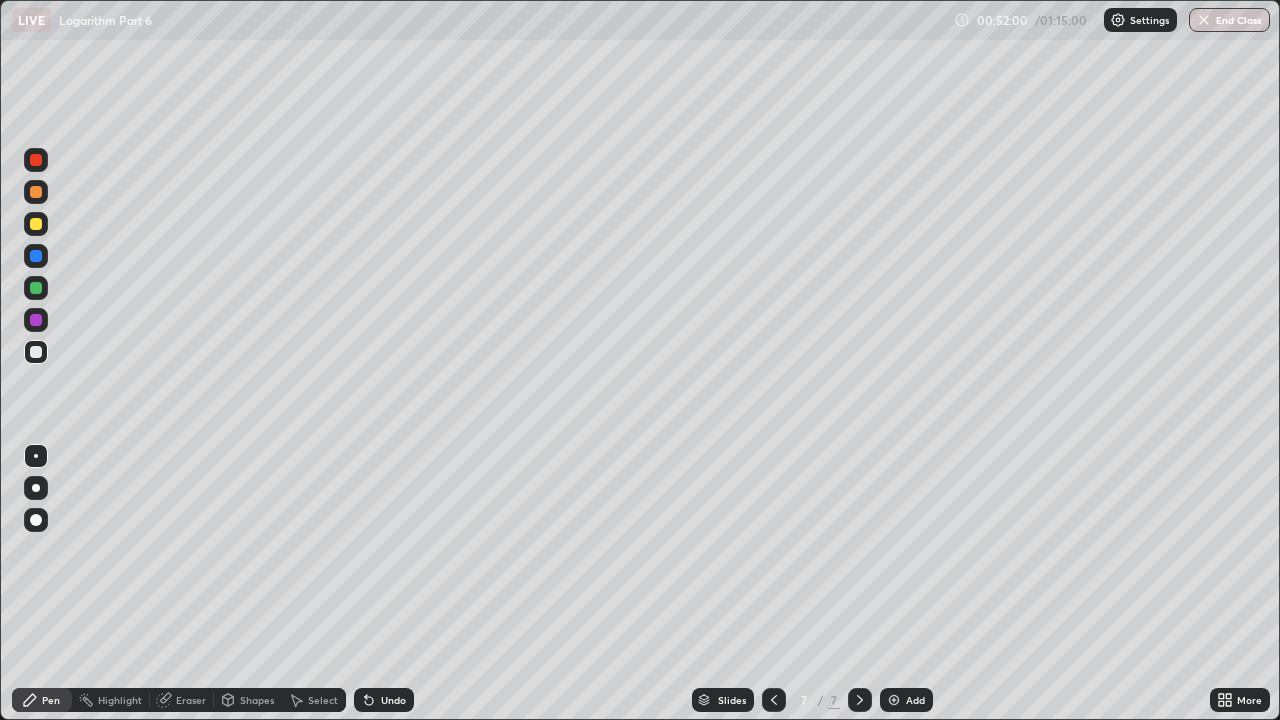 click 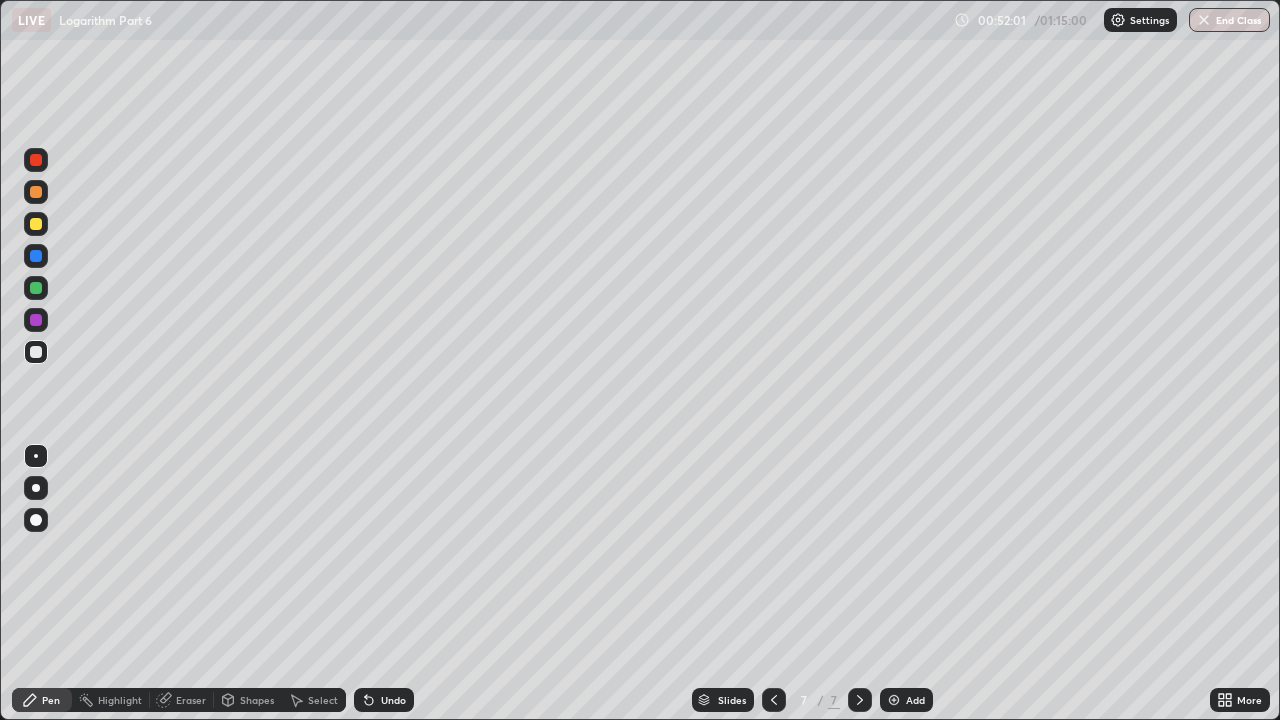 click 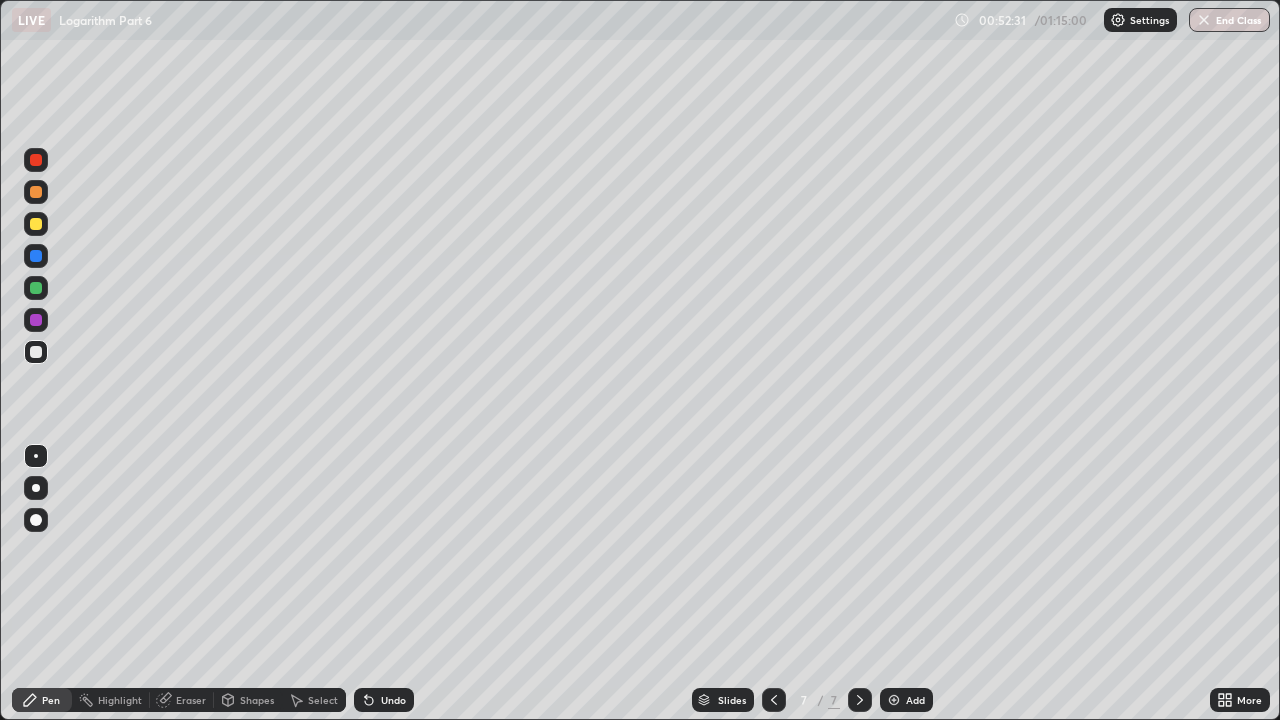 click at bounding box center [36, 320] 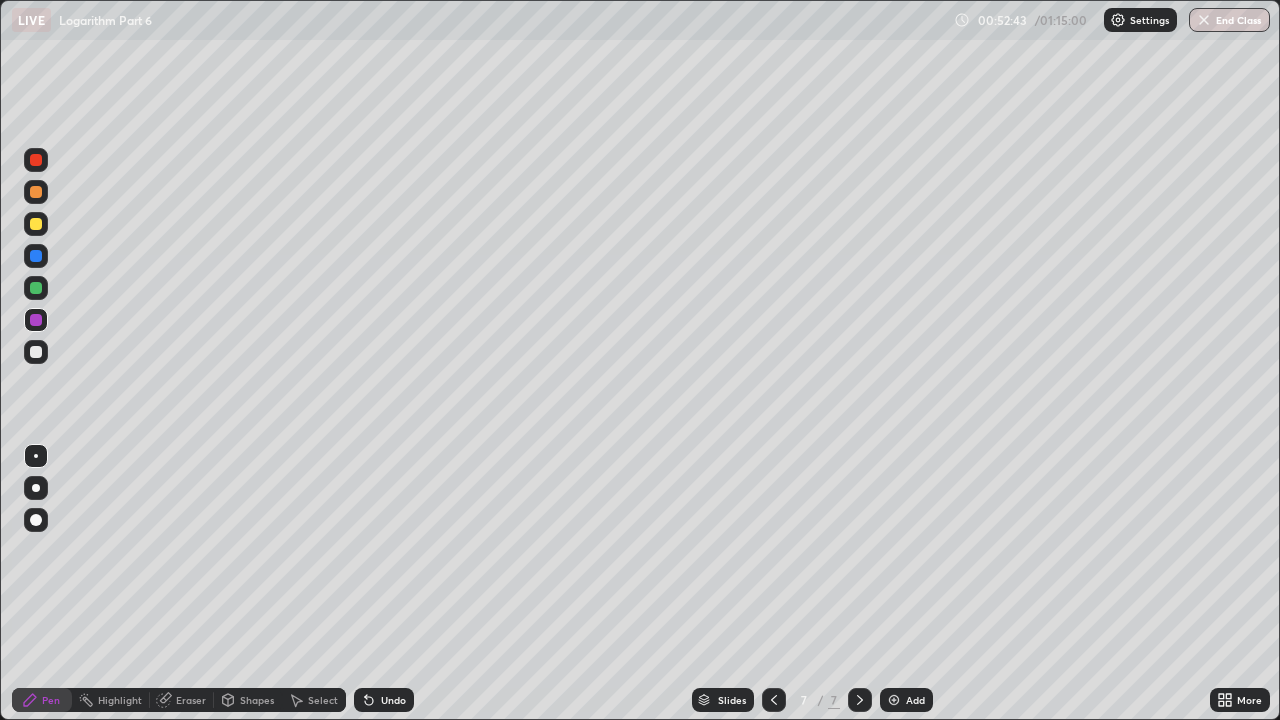 click at bounding box center [36, 352] 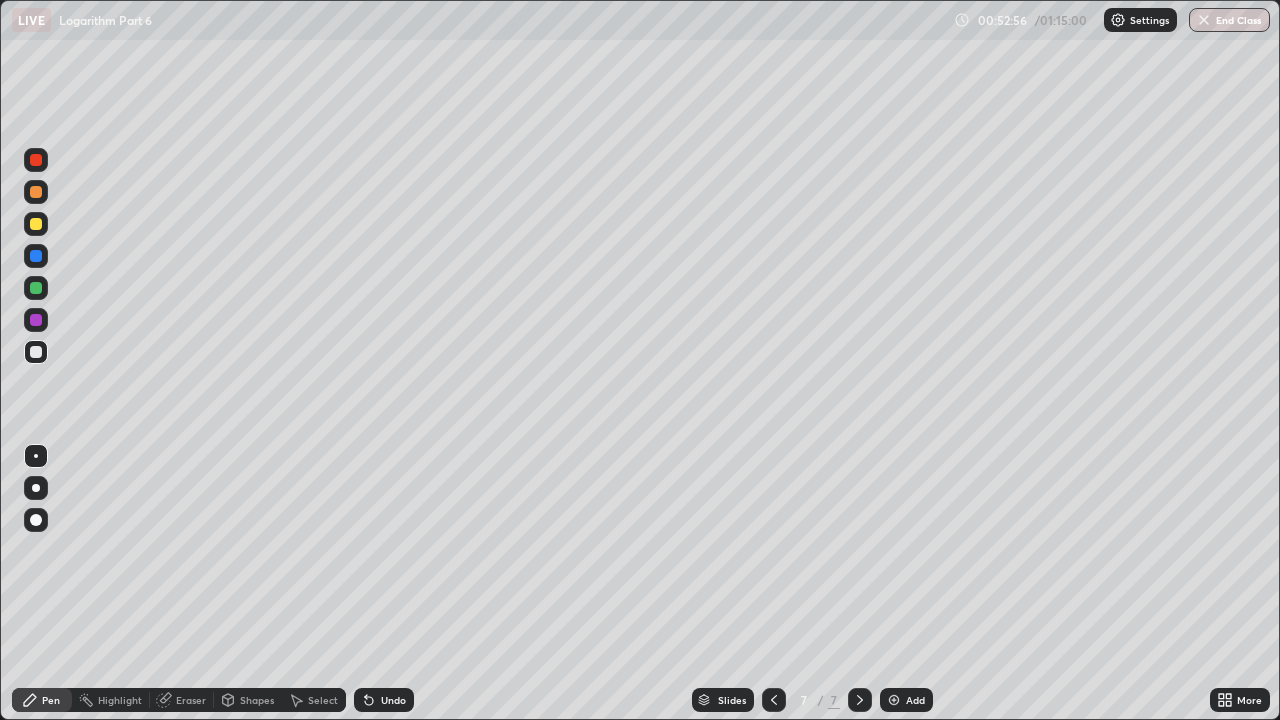 click on "Eraser" at bounding box center (182, 700) 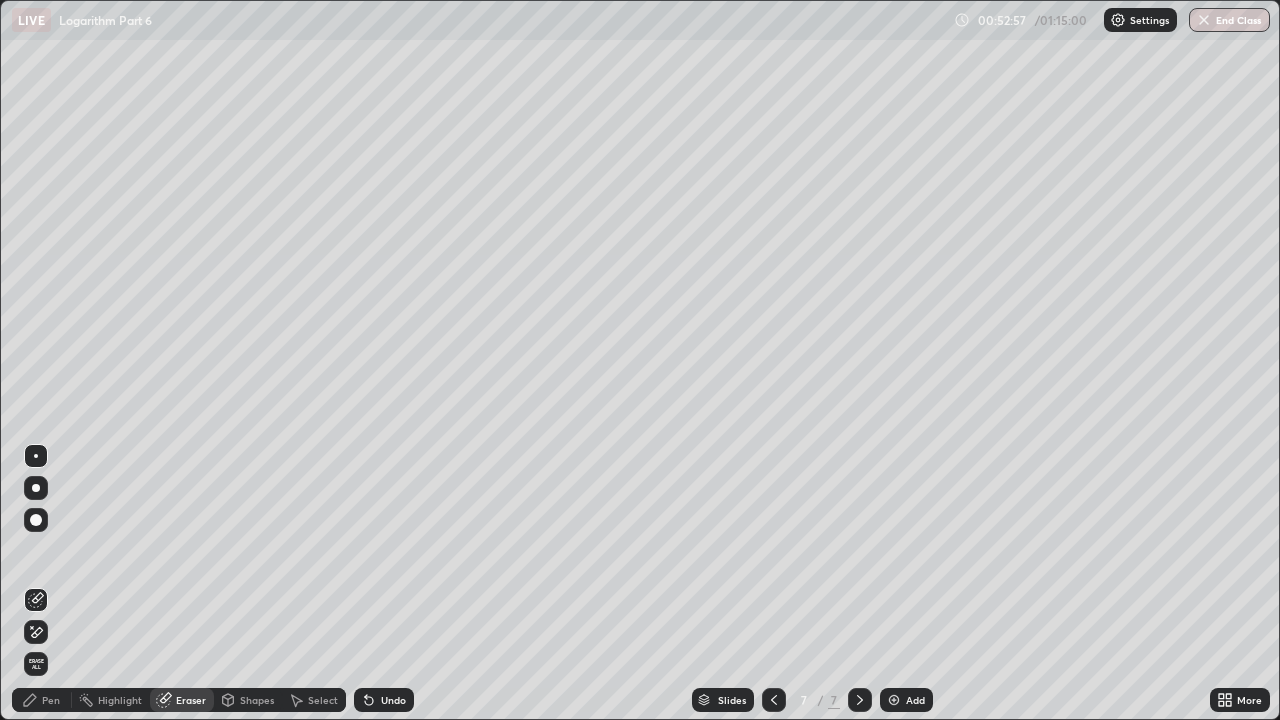 click on "Pen" at bounding box center (51, 700) 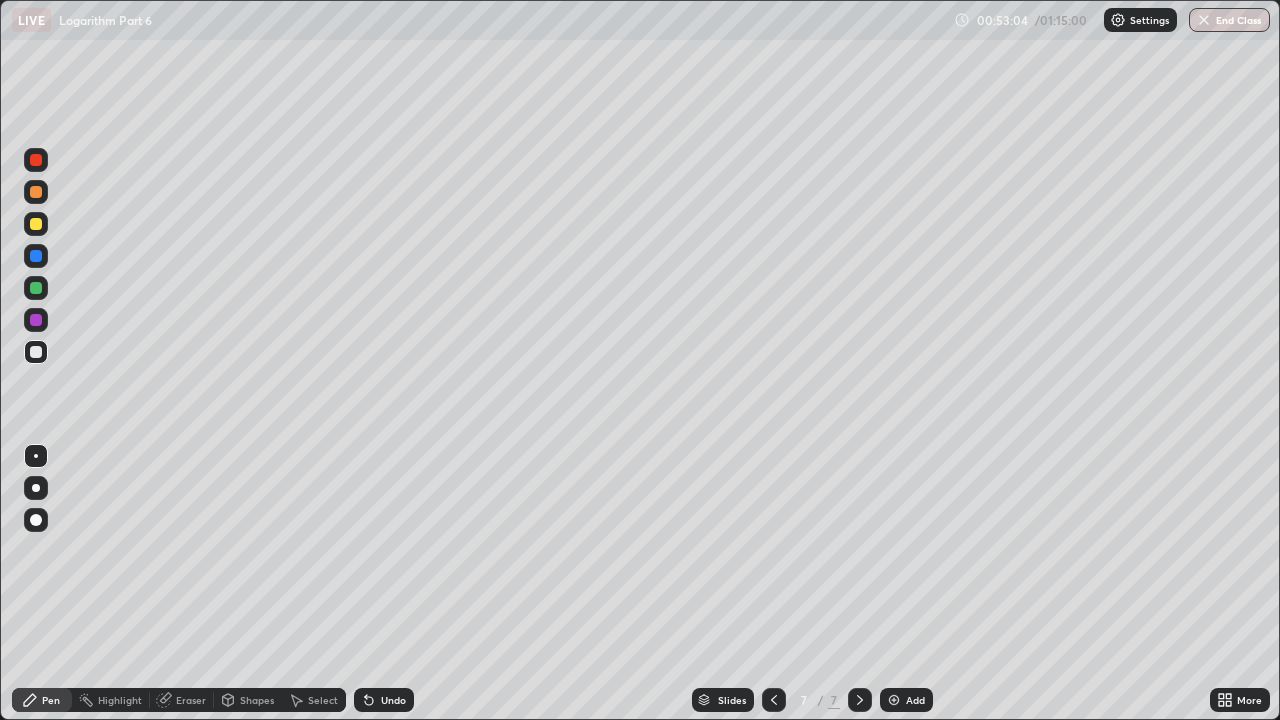 click on "Undo" at bounding box center (393, 700) 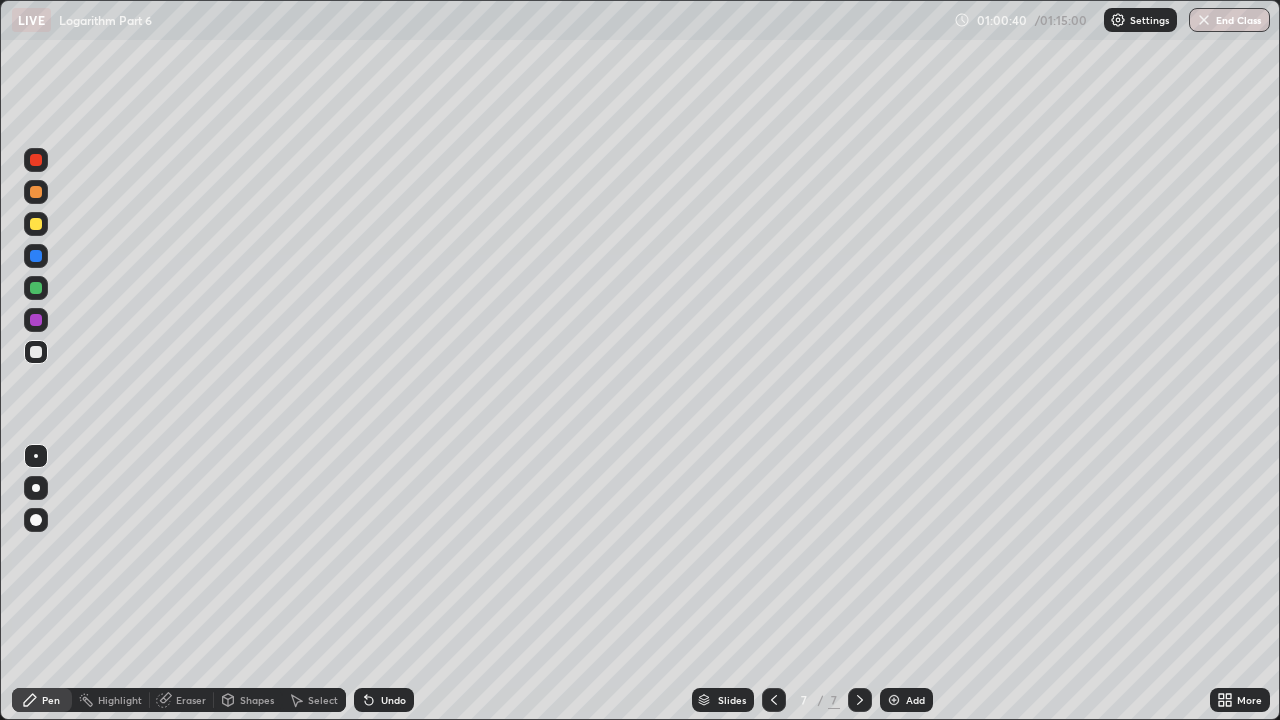 click at bounding box center (894, 700) 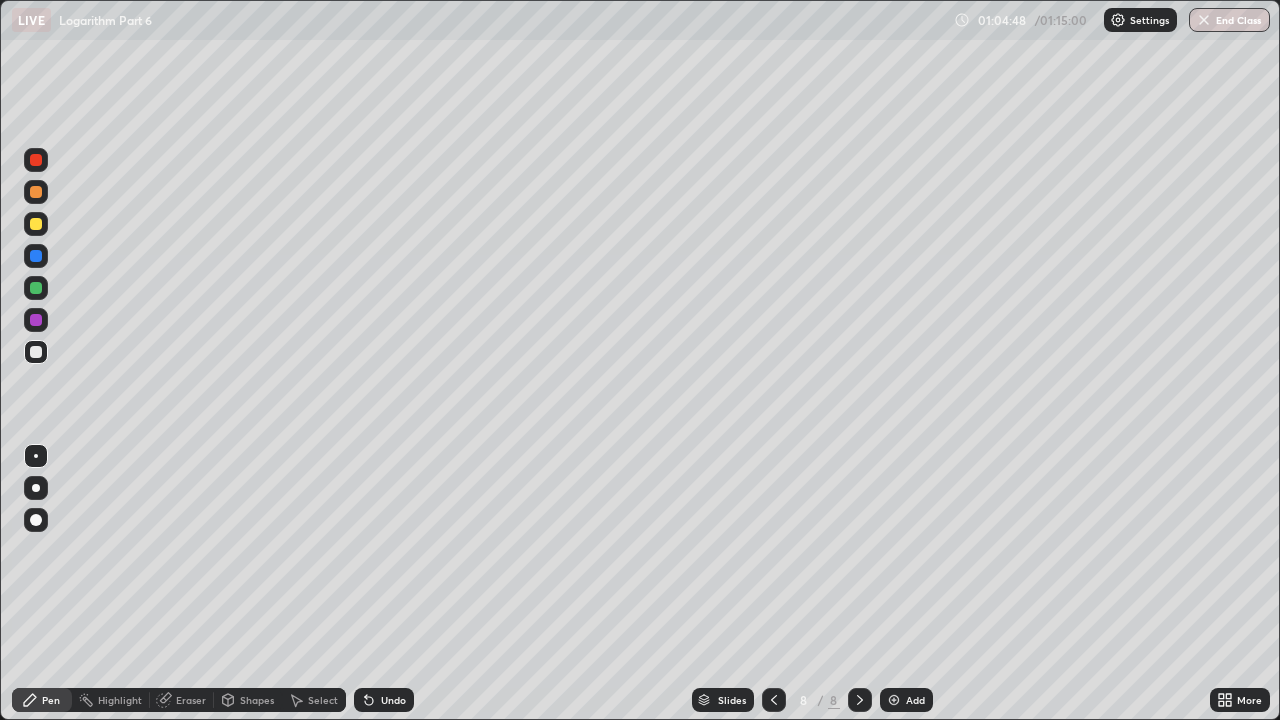 click 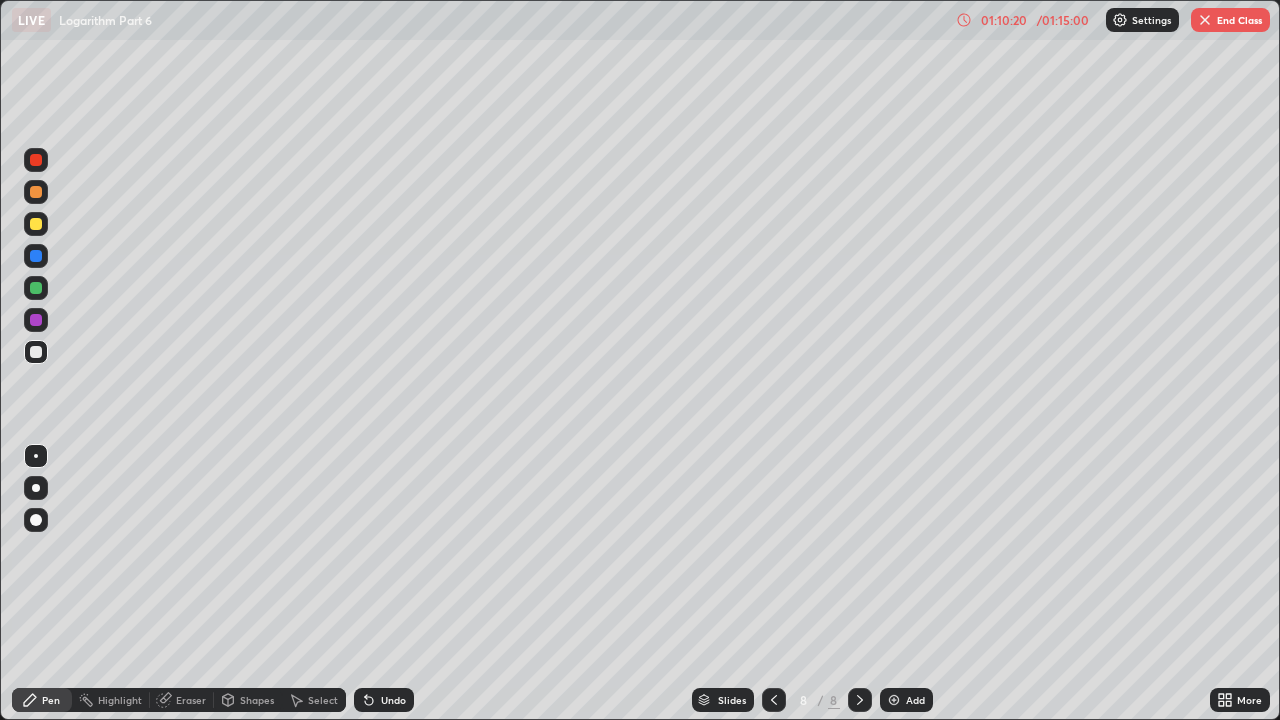 click on "Eraser" at bounding box center (191, 700) 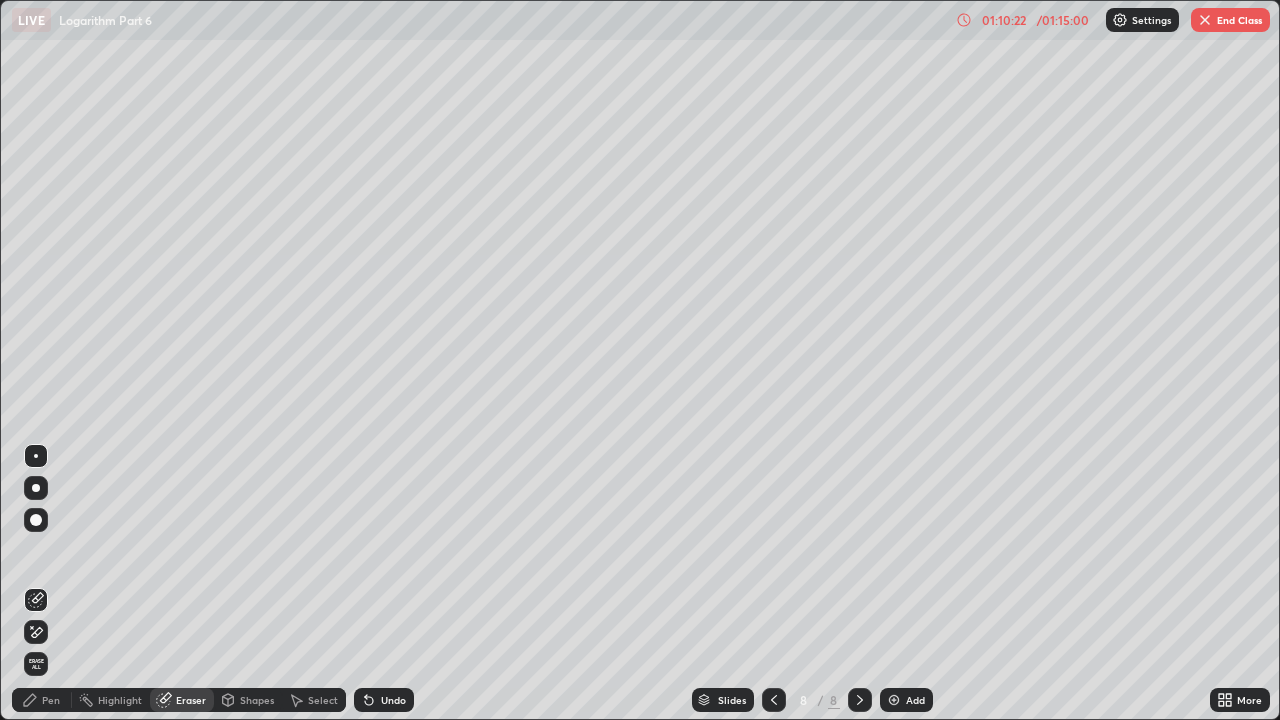 click on "Pen" at bounding box center [42, 700] 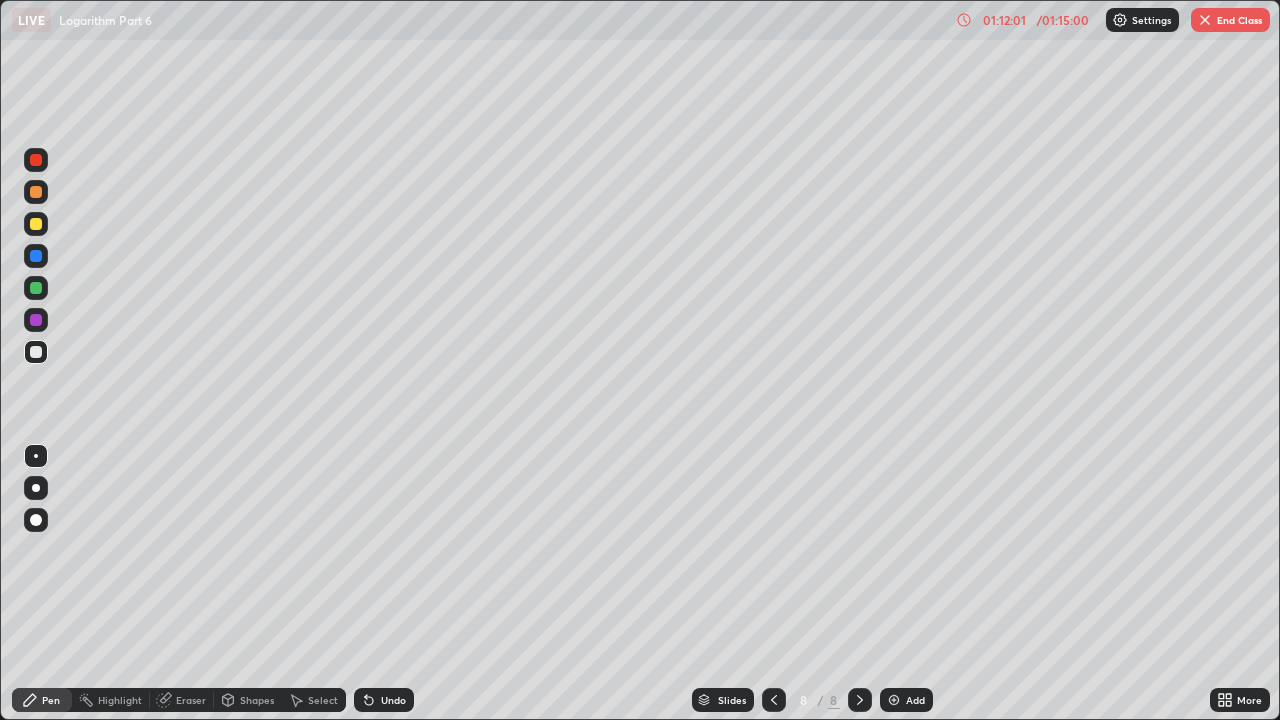 click on "Undo" at bounding box center [393, 700] 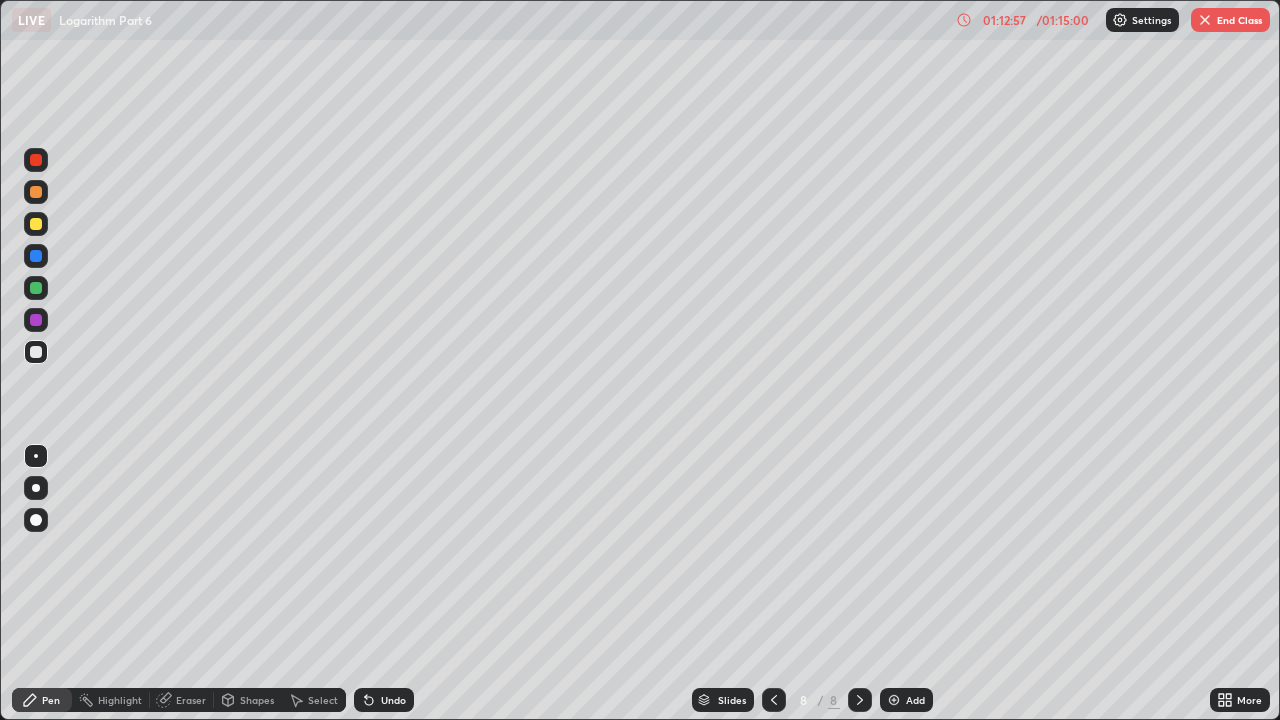 click on "Eraser" at bounding box center (191, 700) 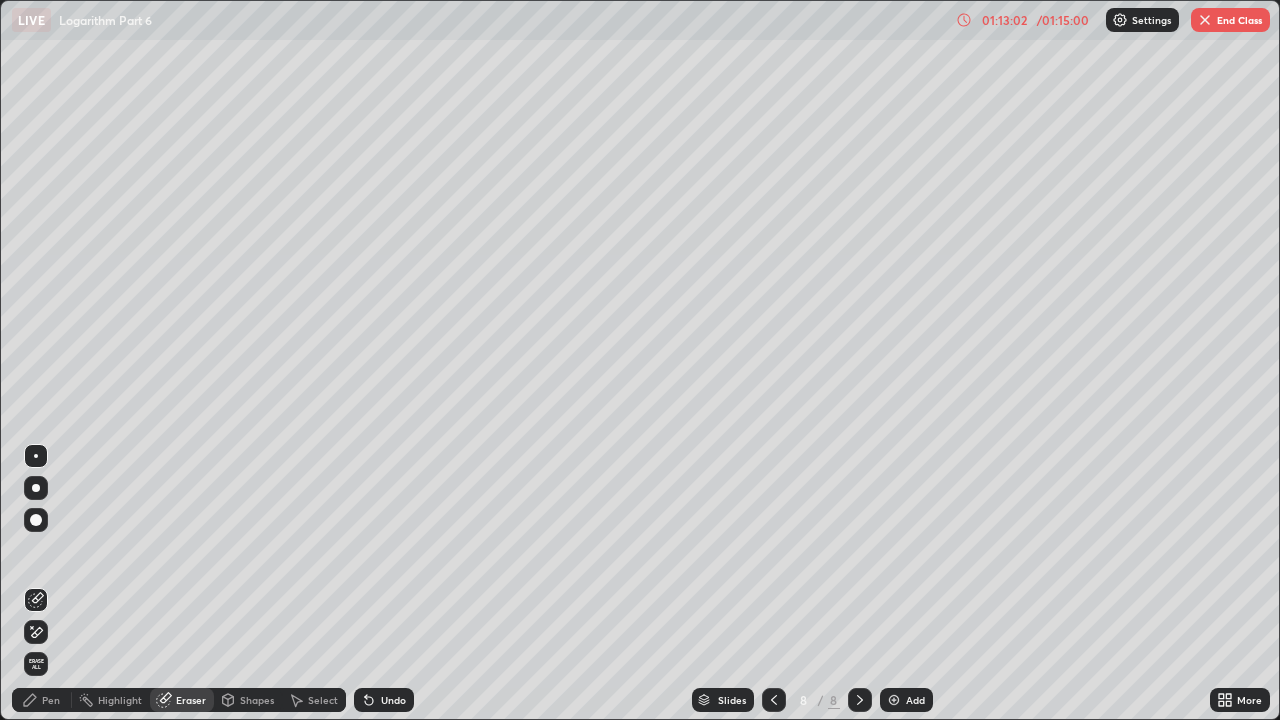 click on "Pen" at bounding box center [51, 700] 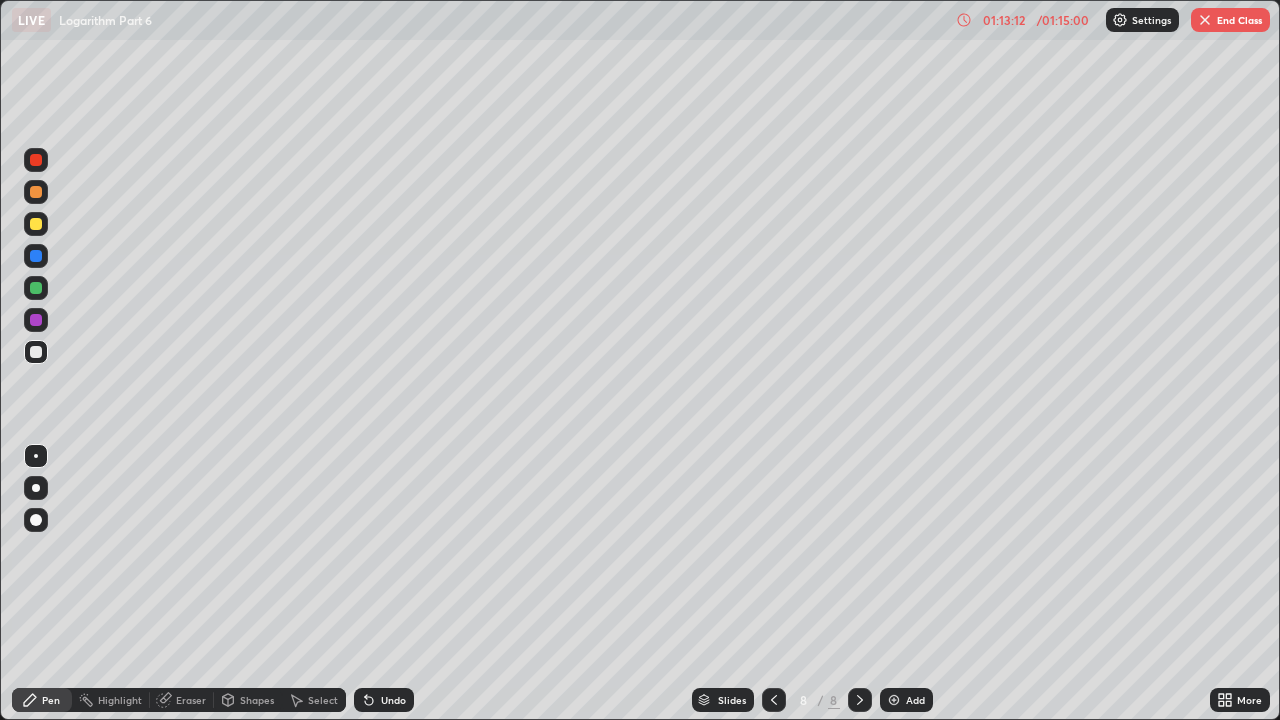 click on "Eraser" at bounding box center (191, 700) 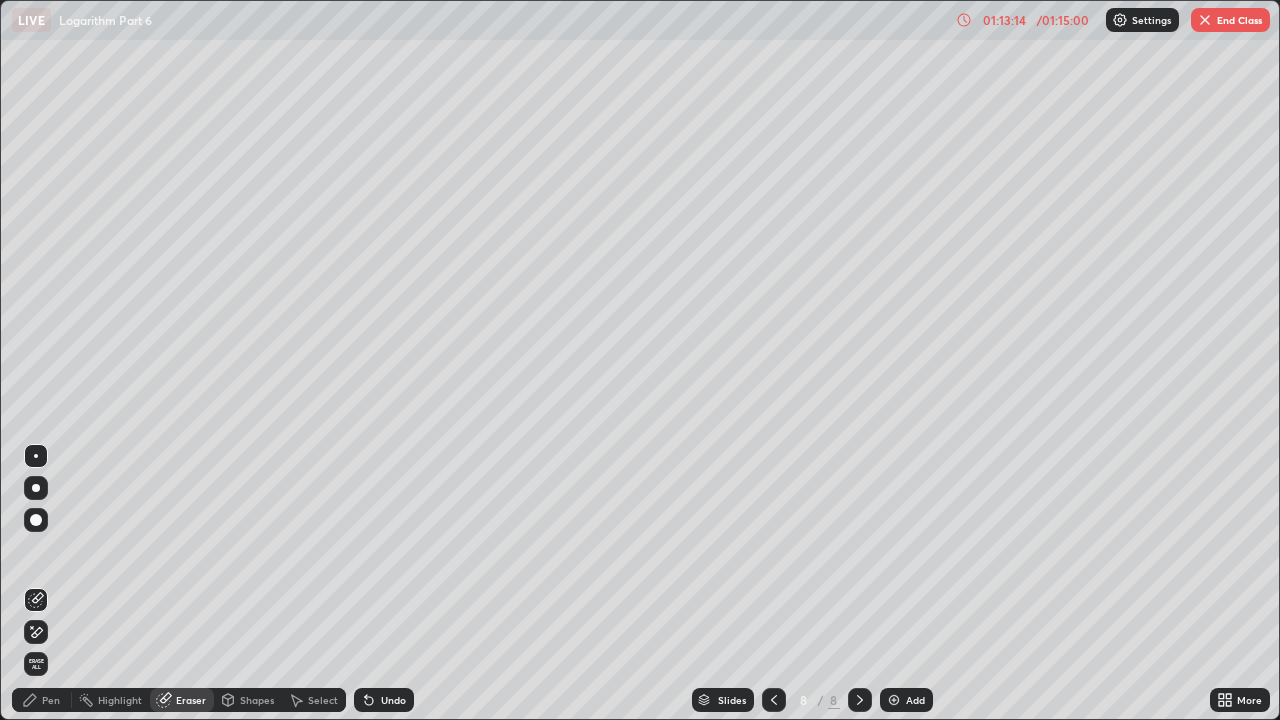 click on "Pen" at bounding box center (42, 700) 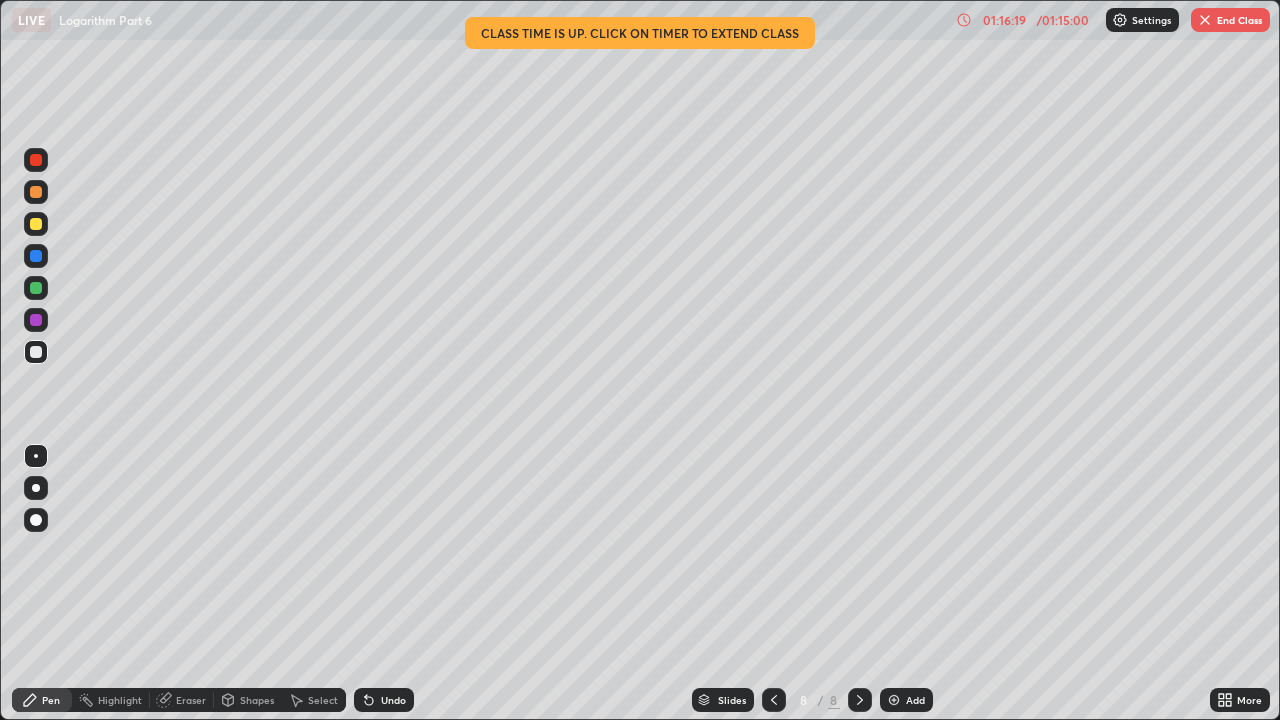 click on "End Class" at bounding box center [1230, 20] 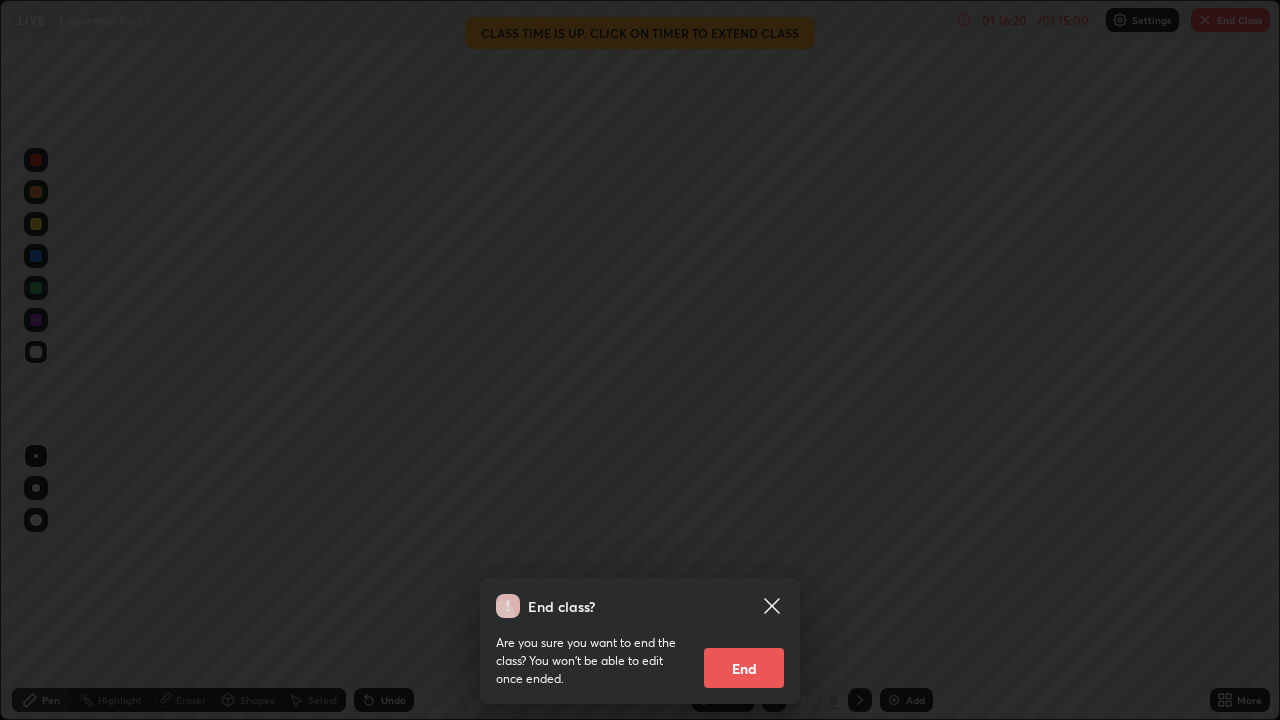 click on "End" at bounding box center [744, 668] 